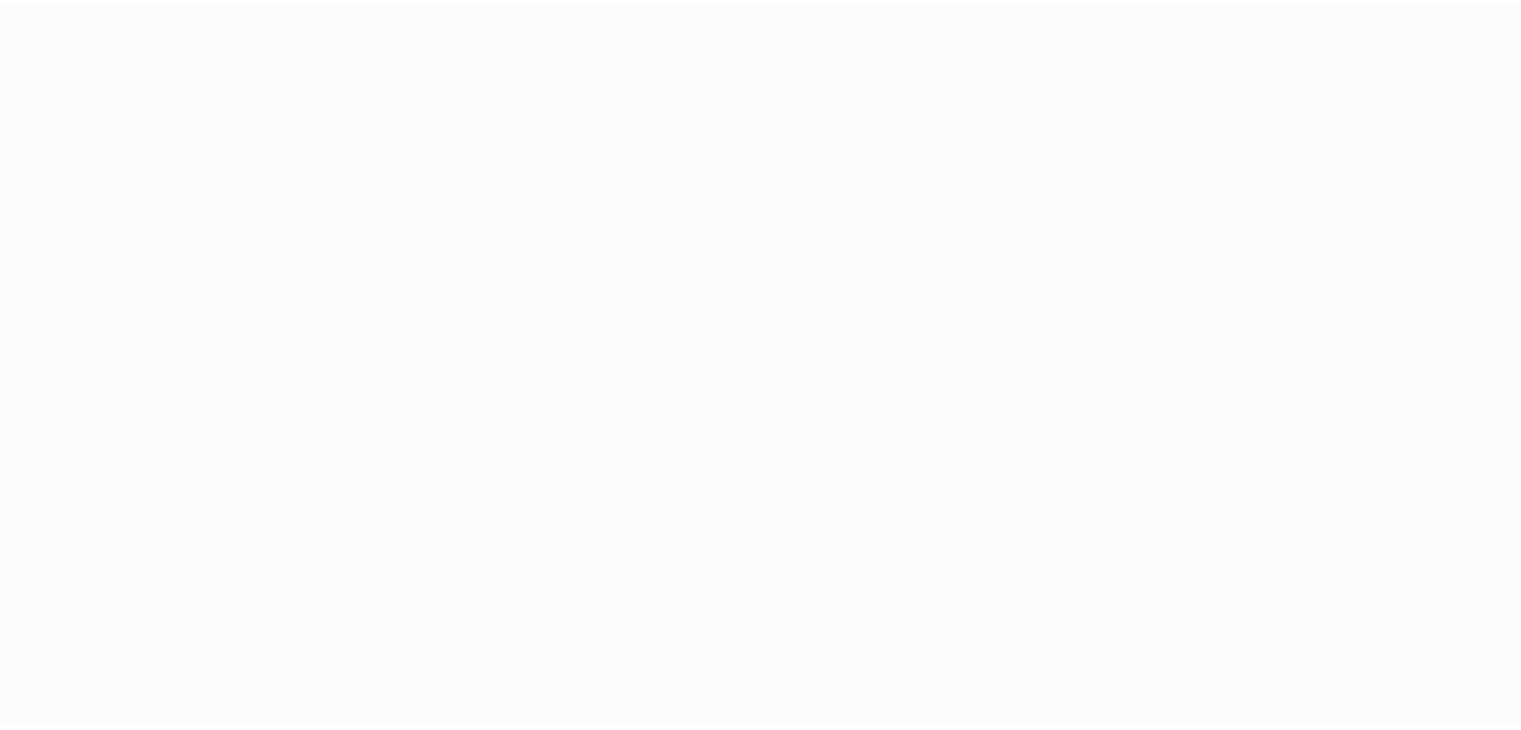 scroll, scrollTop: 0, scrollLeft: 0, axis: both 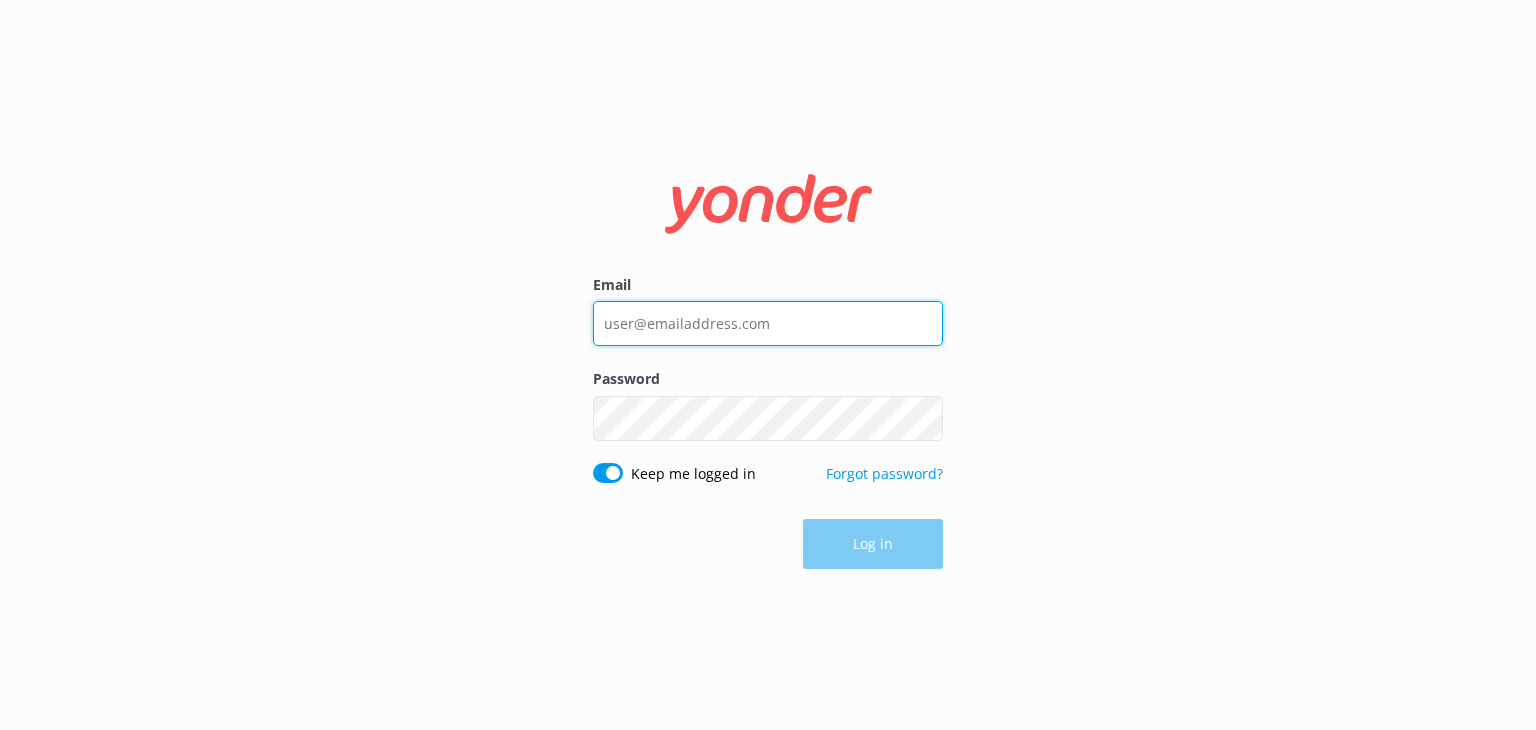 type on "[EMAIL_ADDRESS][DOMAIN_NAME]" 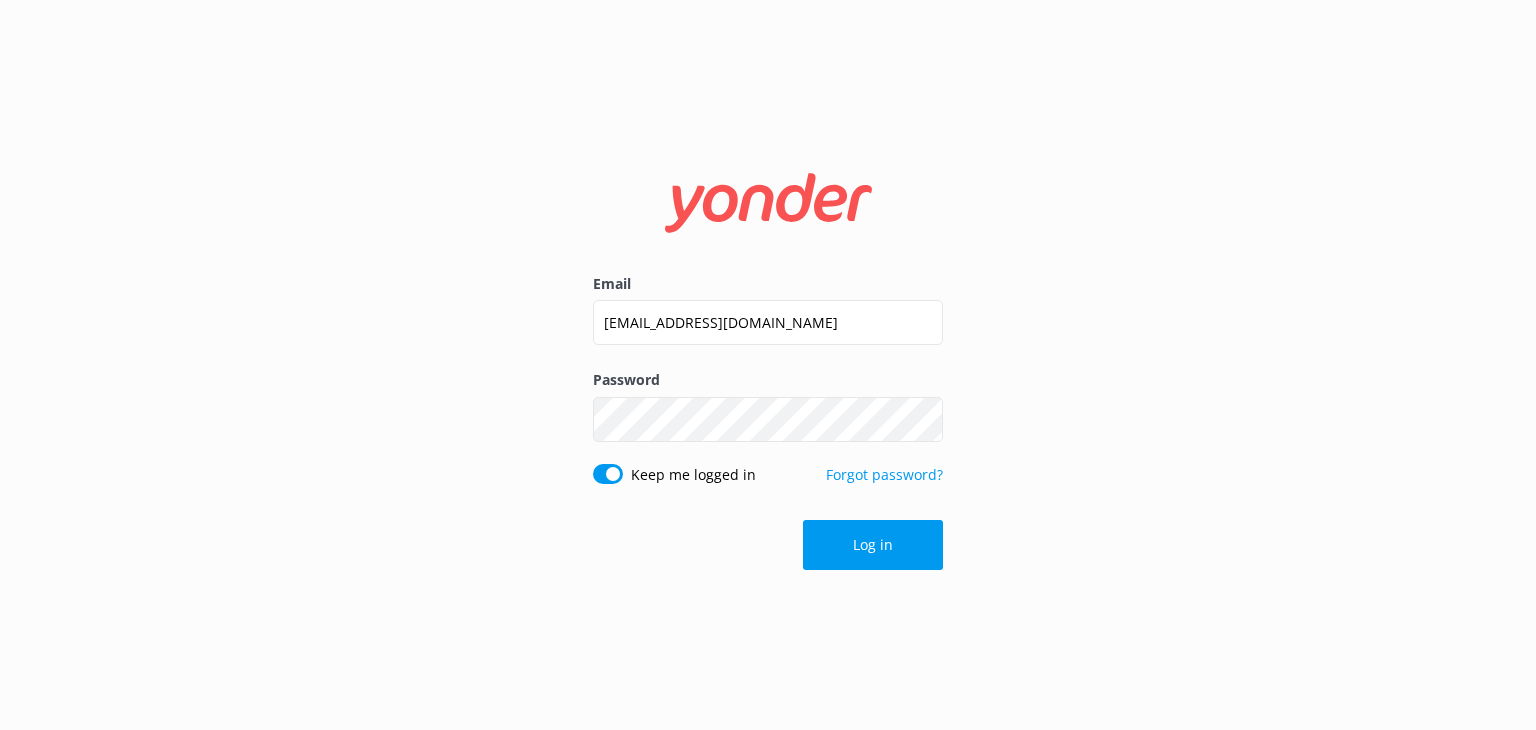 click on "Log in" at bounding box center [768, 545] 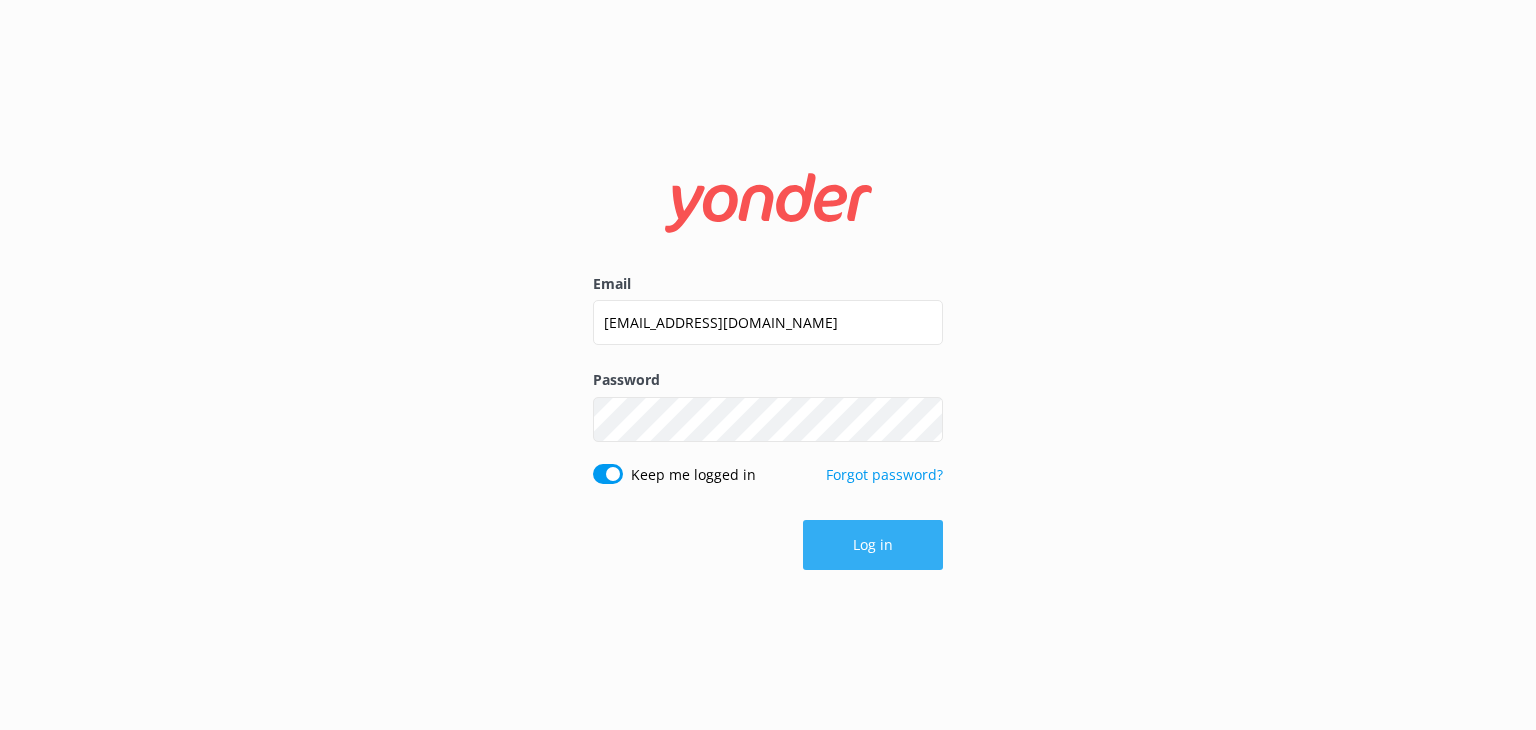 click on "Log in" at bounding box center [873, 545] 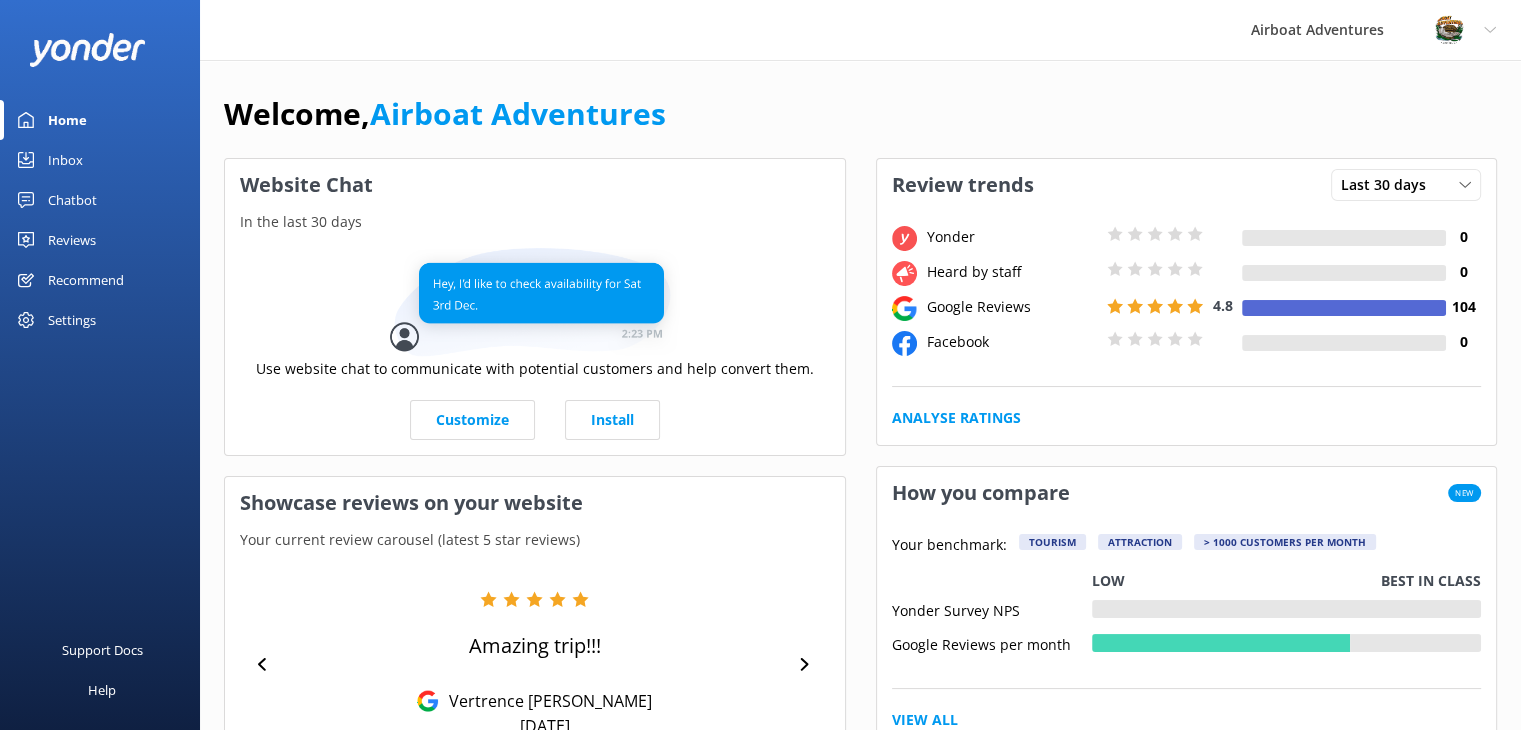 click on "Reviews" at bounding box center [100, 240] 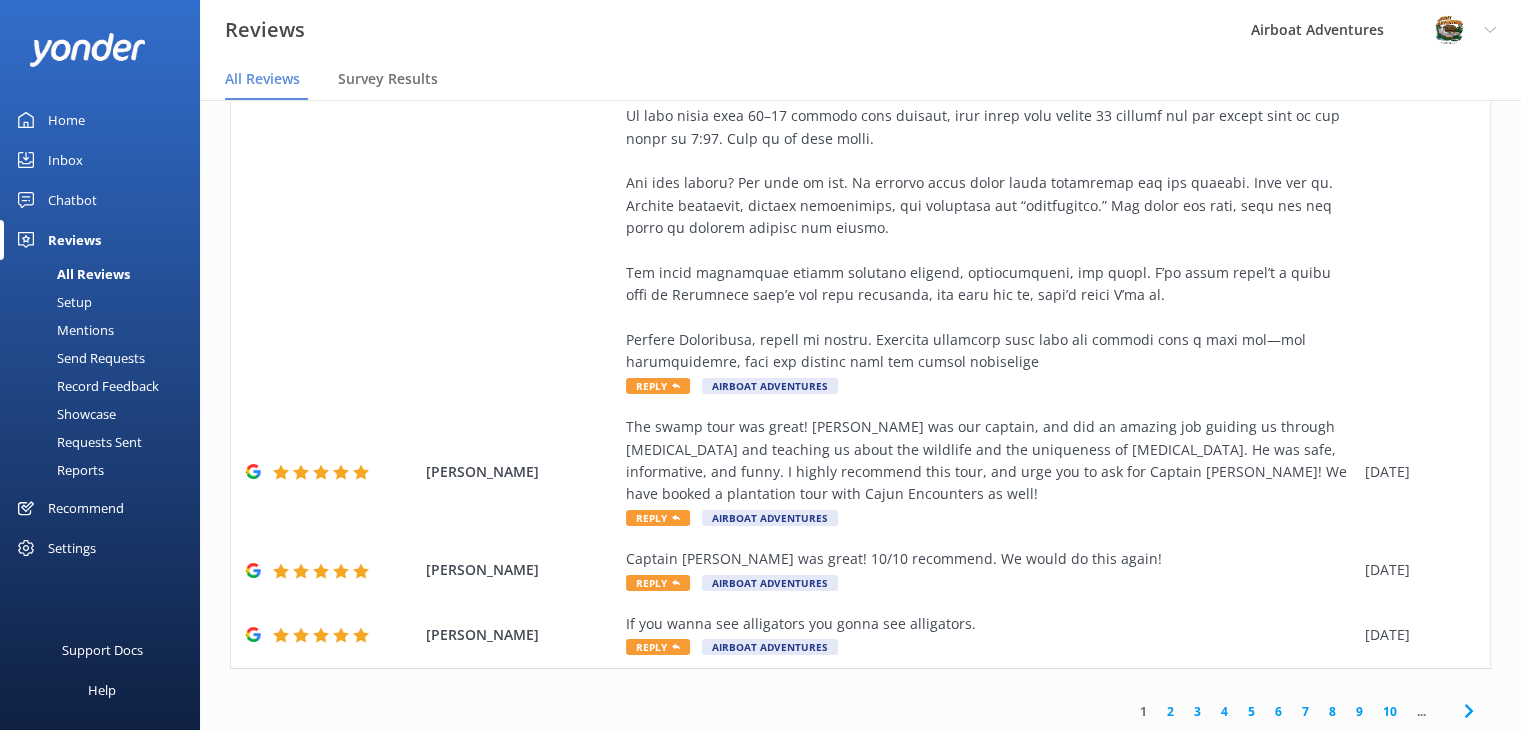 scroll, scrollTop: 1236, scrollLeft: 0, axis: vertical 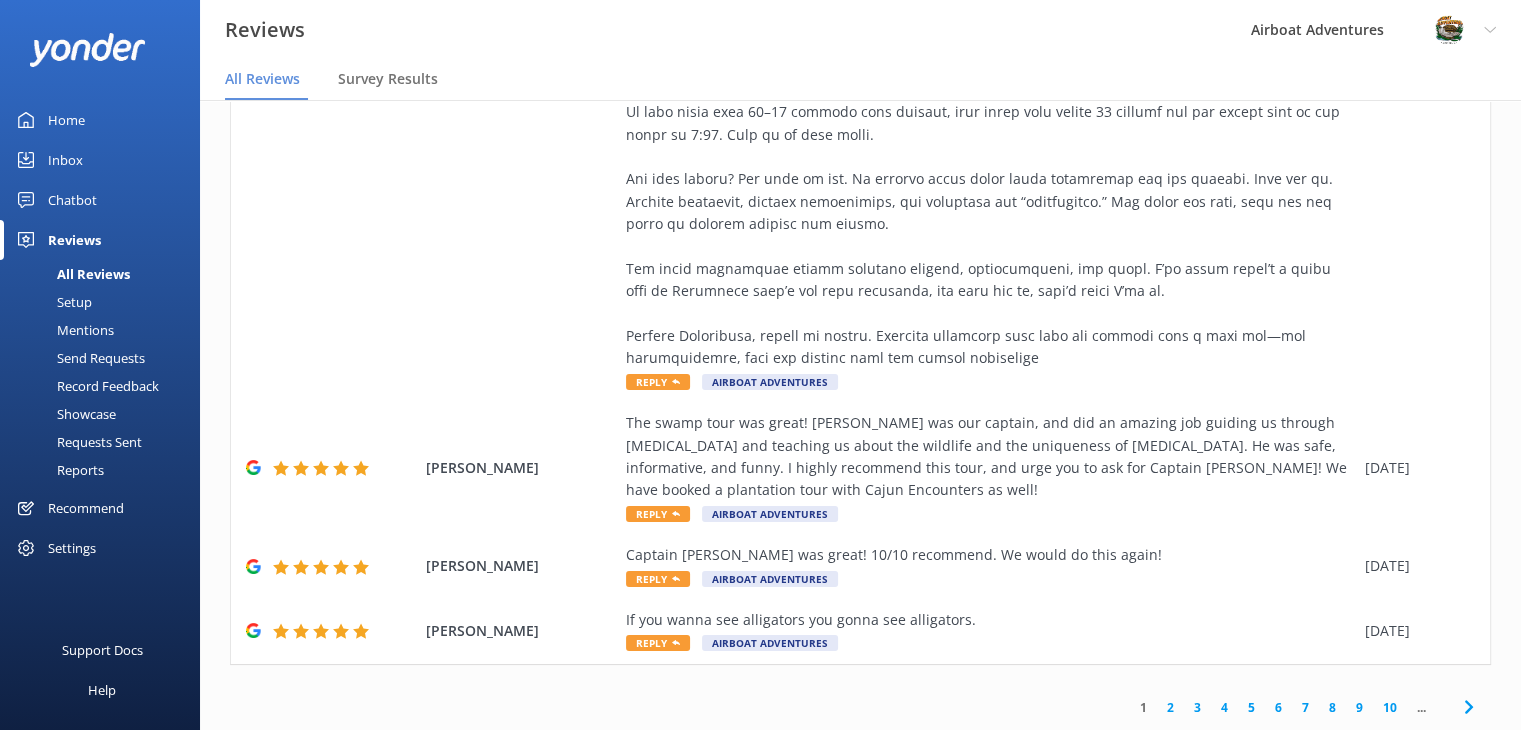 click on "2" at bounding box center (1170, 707) 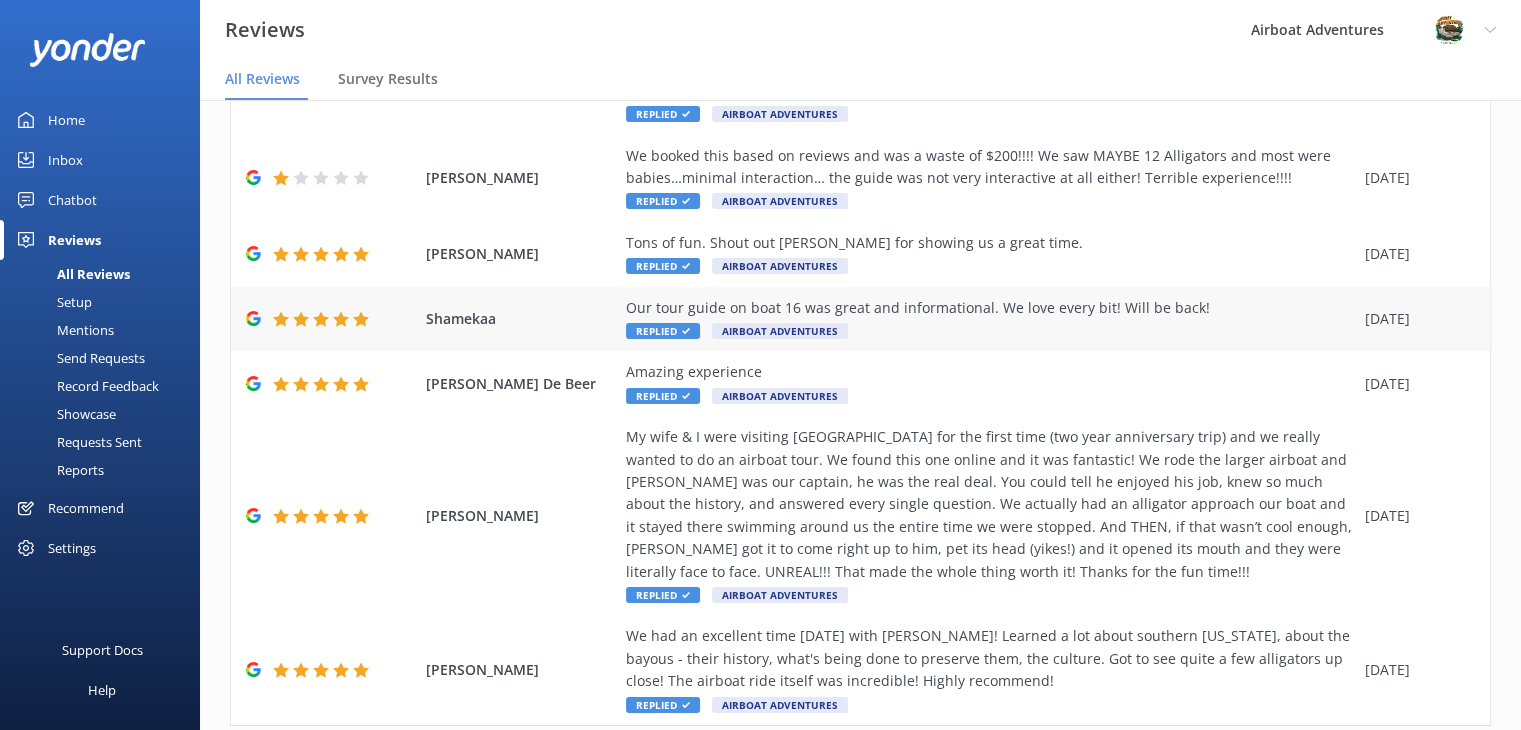 scroll, scrollTop: 497, scrollLeft: 0, axis: vertical 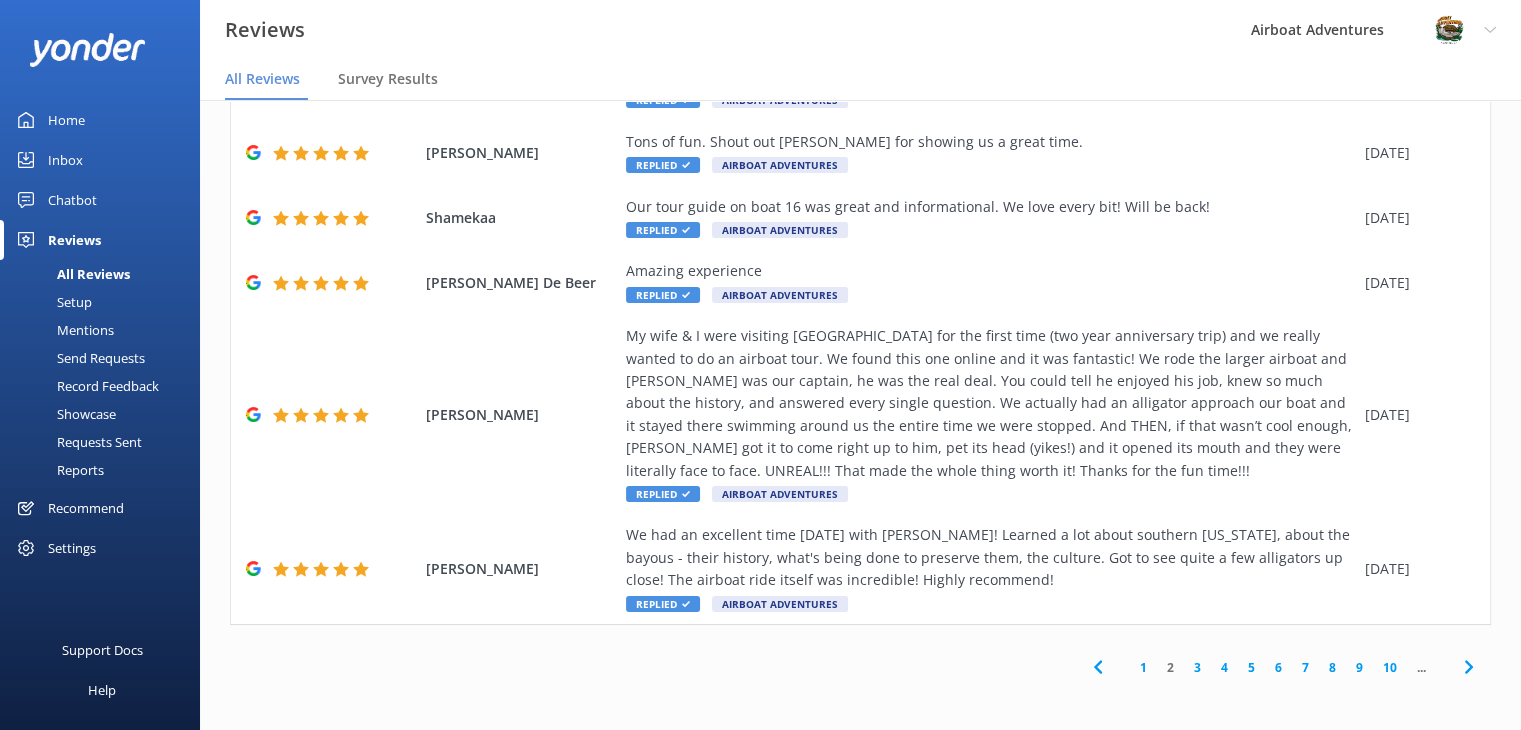click on "1" at bounding box center [1143, 667] 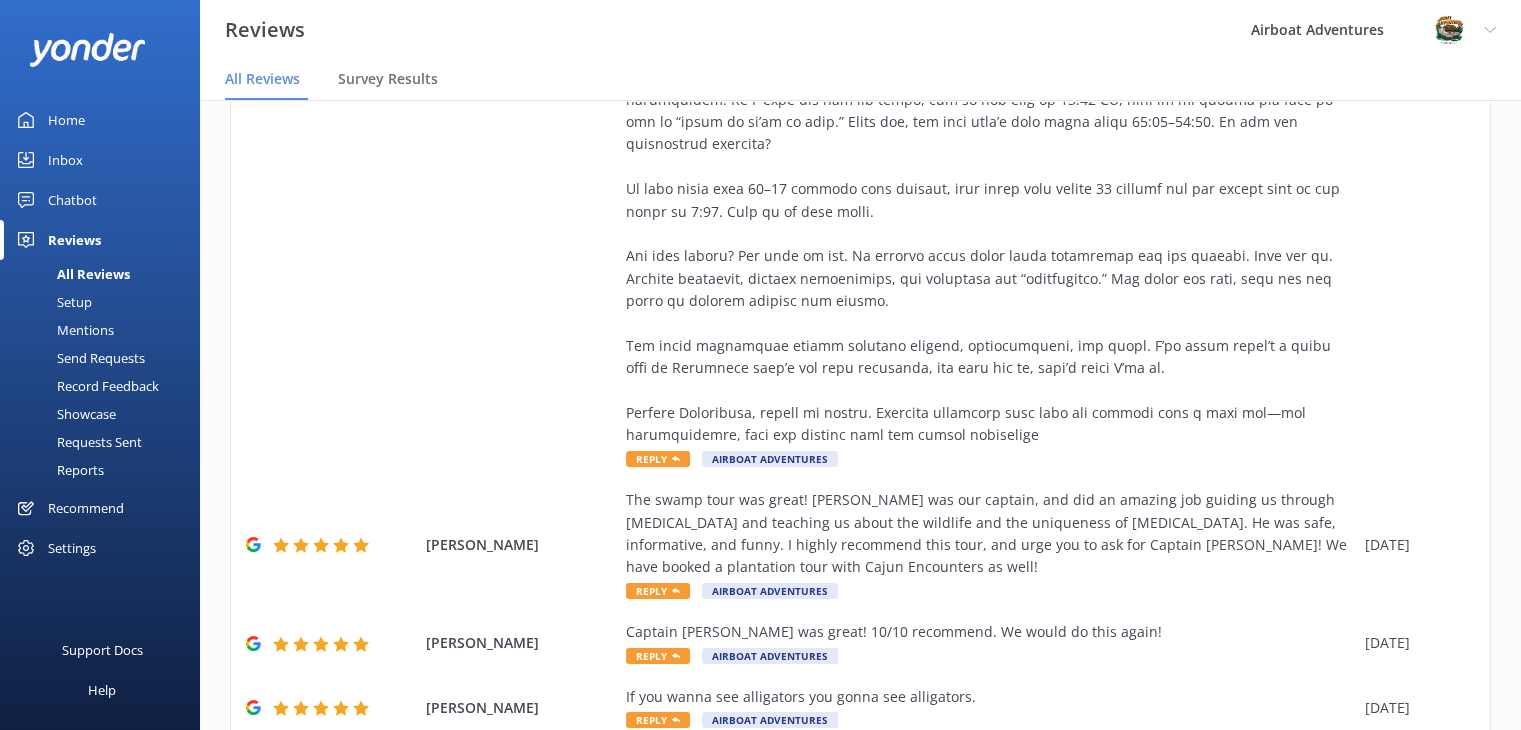 scroll, scrollTop: 1236, scrollLeft: 0, axis: vertical 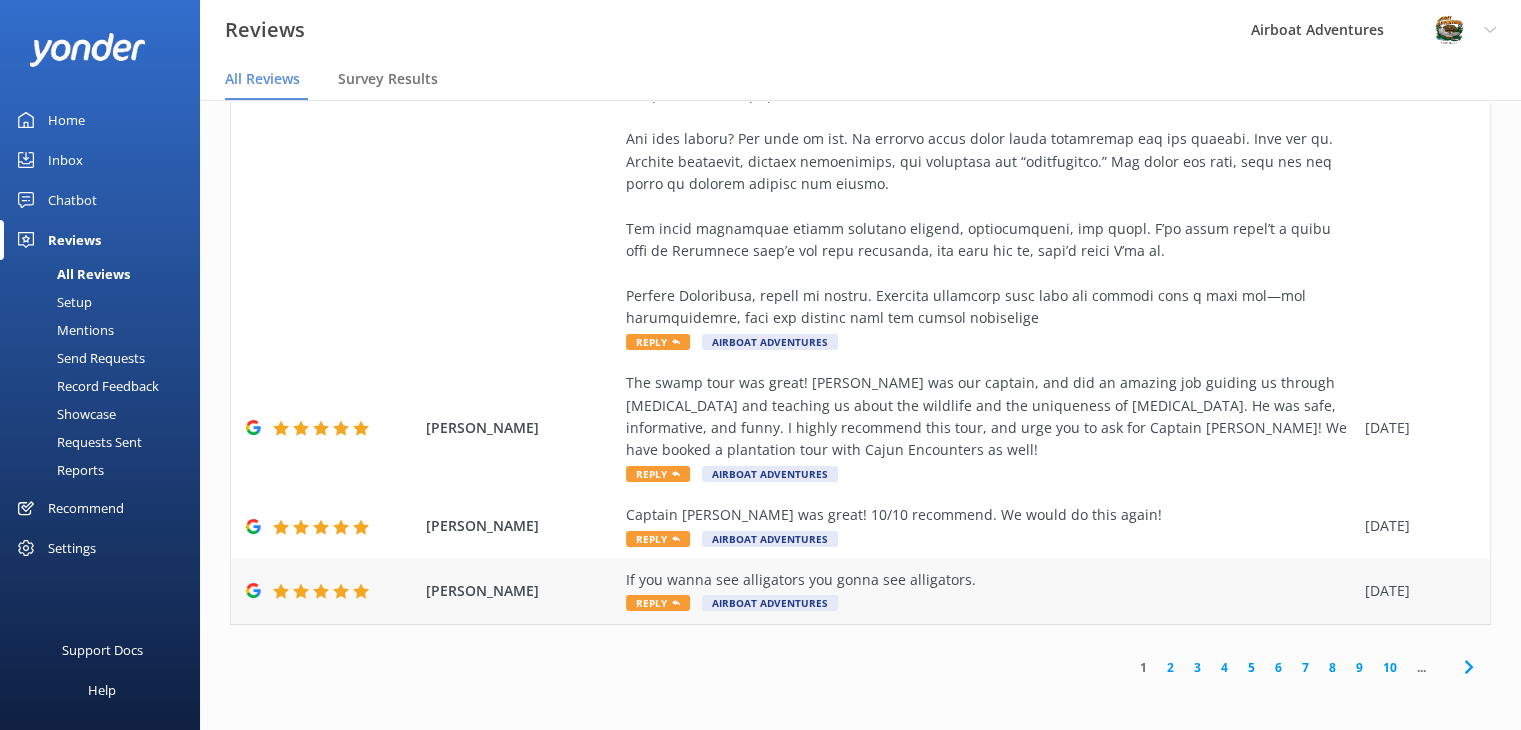 click on "If you wanna see alligators you gonna see alligators. Reply Airboat Adventures" at bounding box center (990, 591) 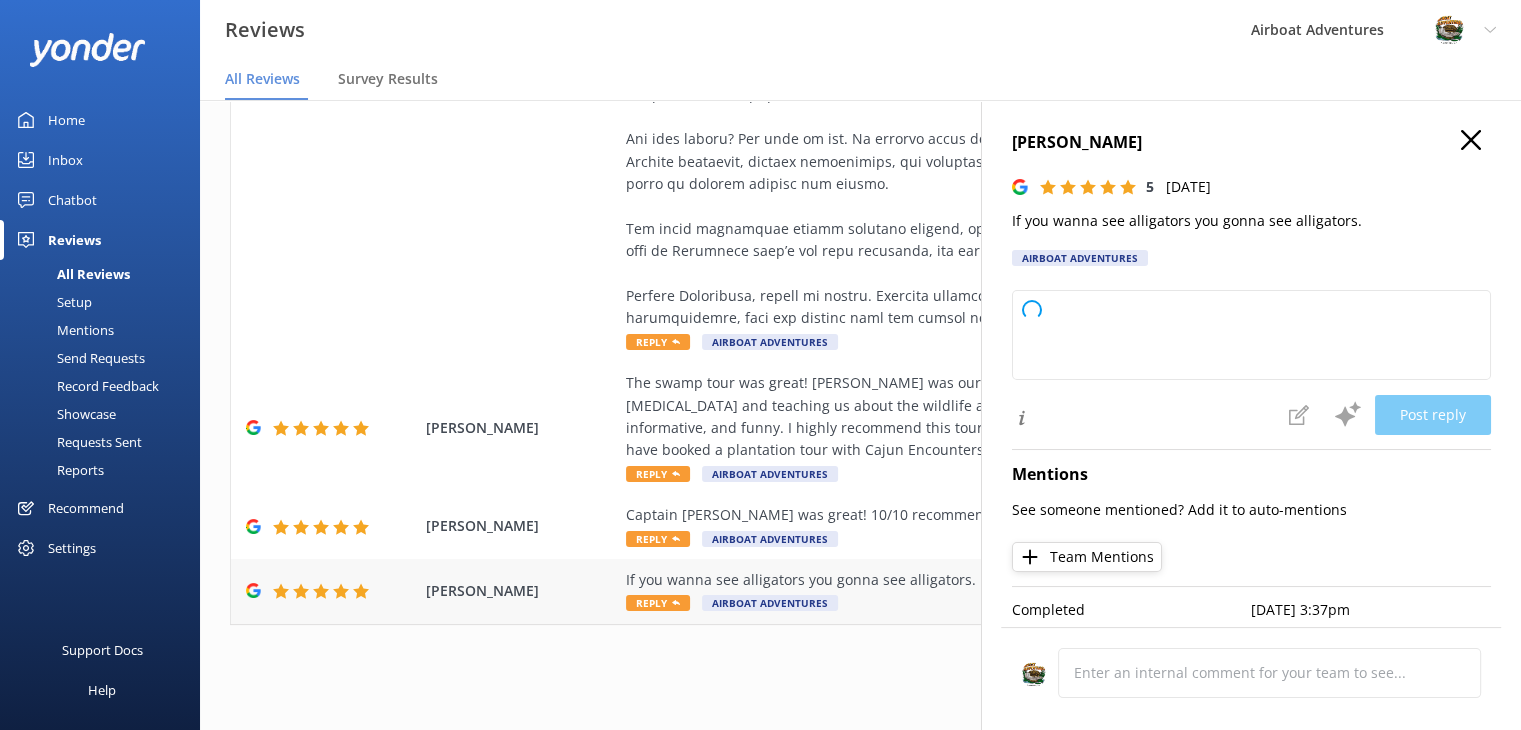 type on "Thank you for your fantastic review! We're glad you enjoyed seeing the alligators and had a great experience with us. We appreciate your feedback!" 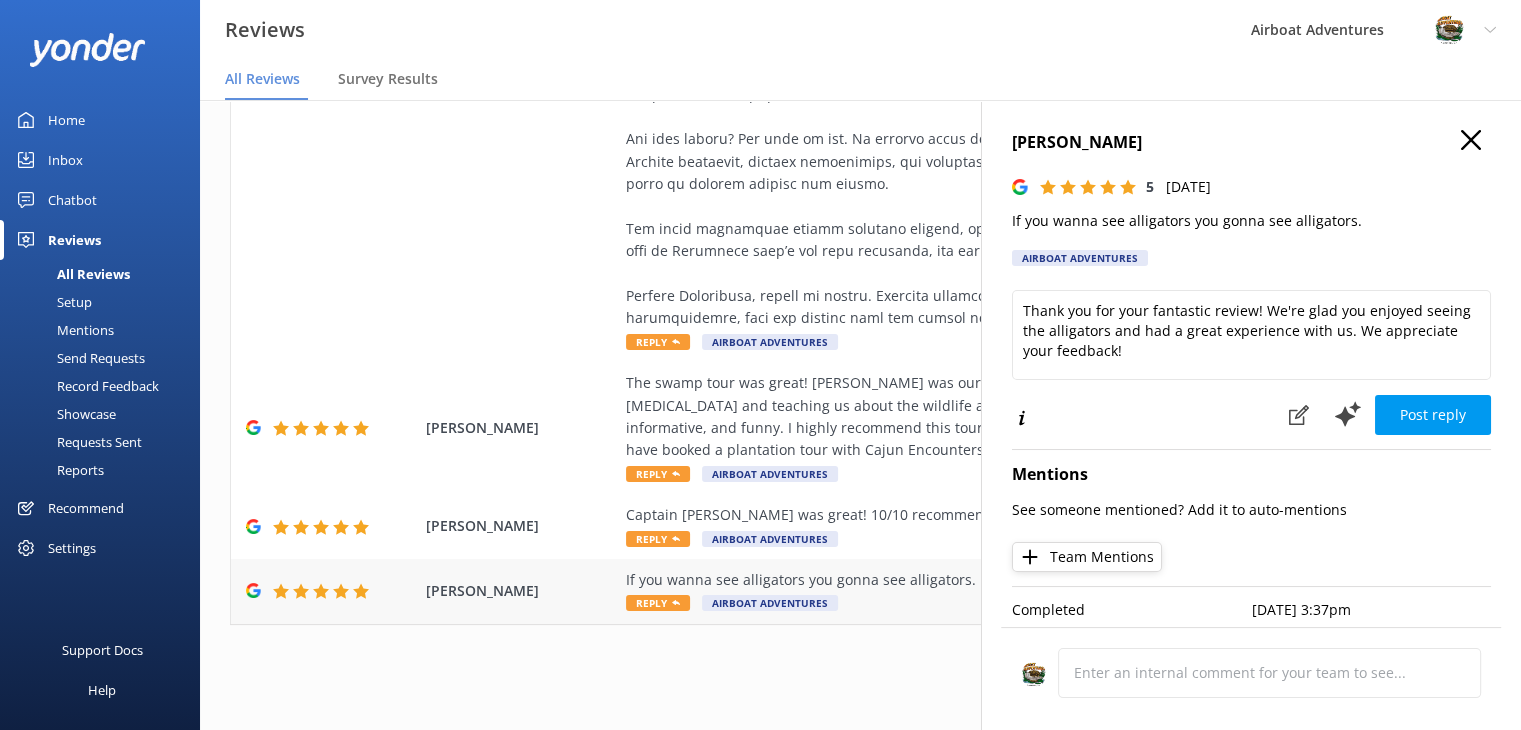 click on "Completed [DATE] 3:37pm" at bounding box center (1251, 614) 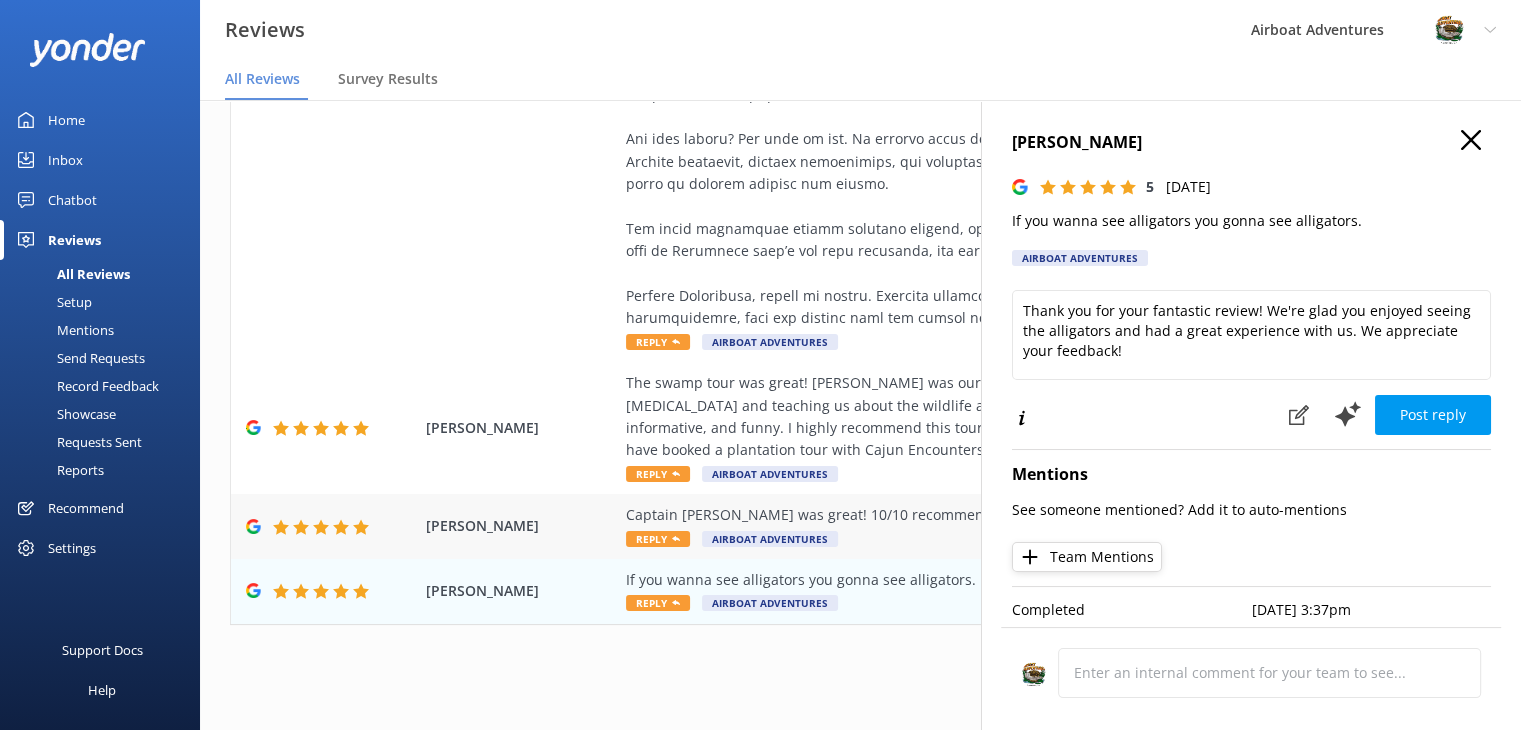 click on "Airboat Adventures" at bounding box center [770, 539] 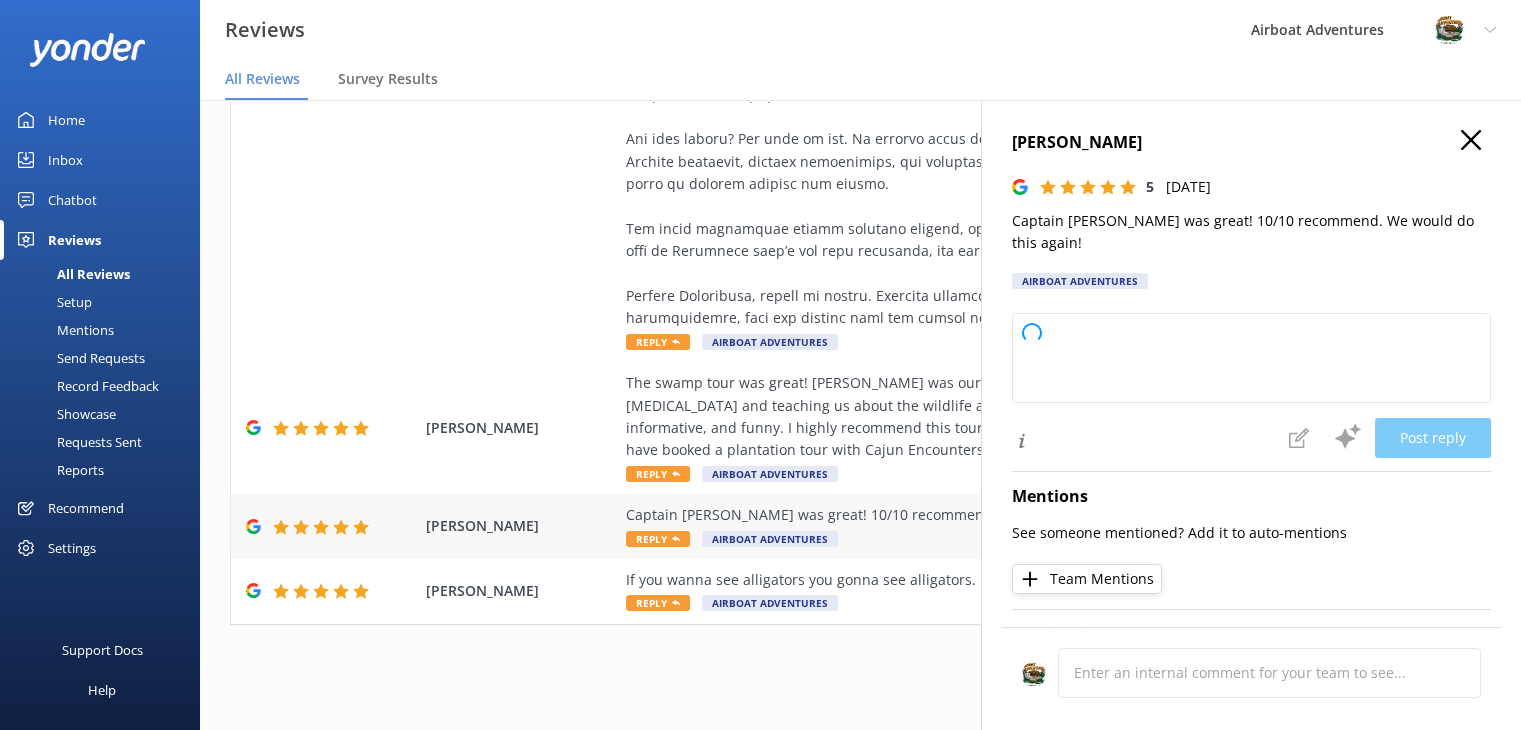 type on "Thank you so much for your wonderful review! We're thrilled to hear you had a great time with Captain [PERSON_NAME]. We appreciate your recommendation and hope to welcome you back for another adventure soon!" 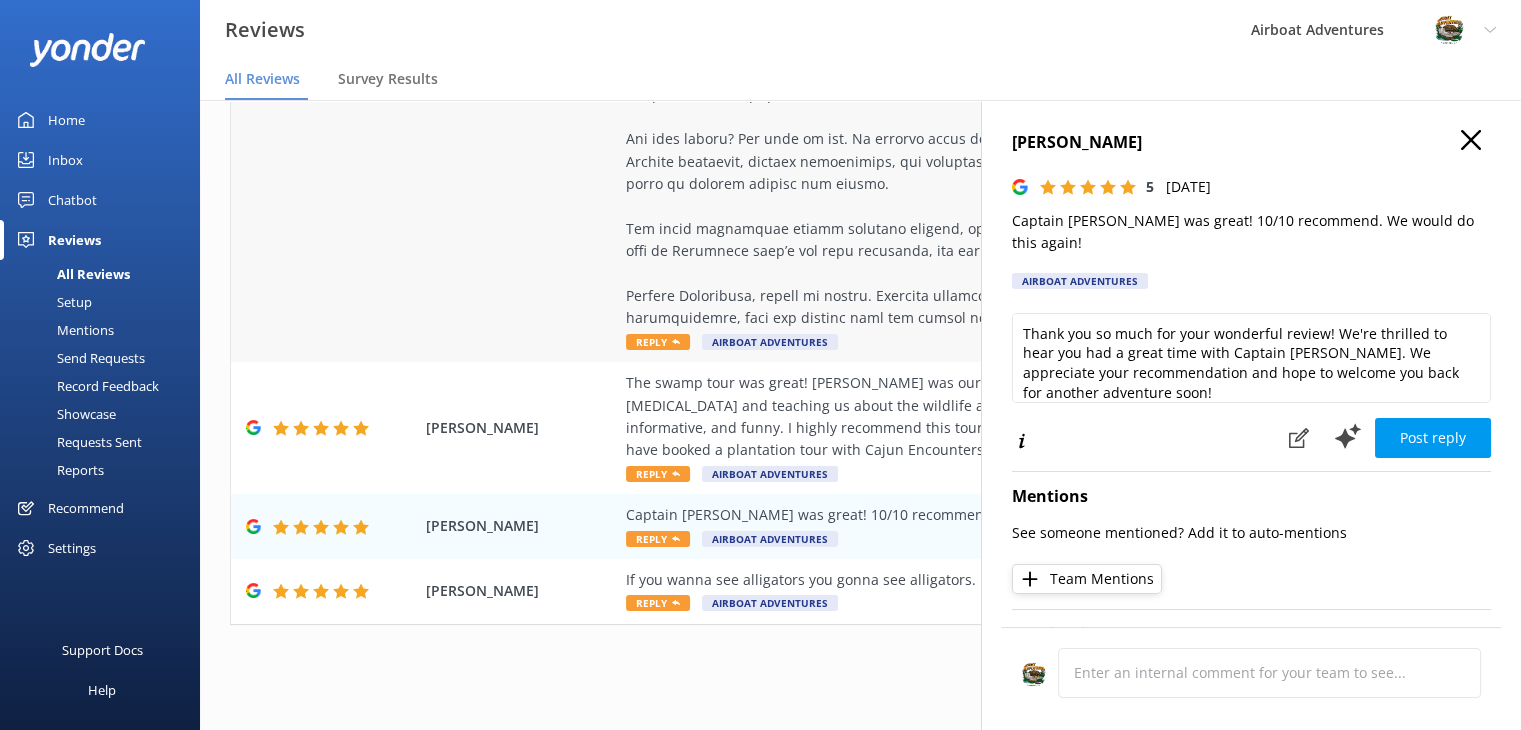 click at bounding box center [990, -96] 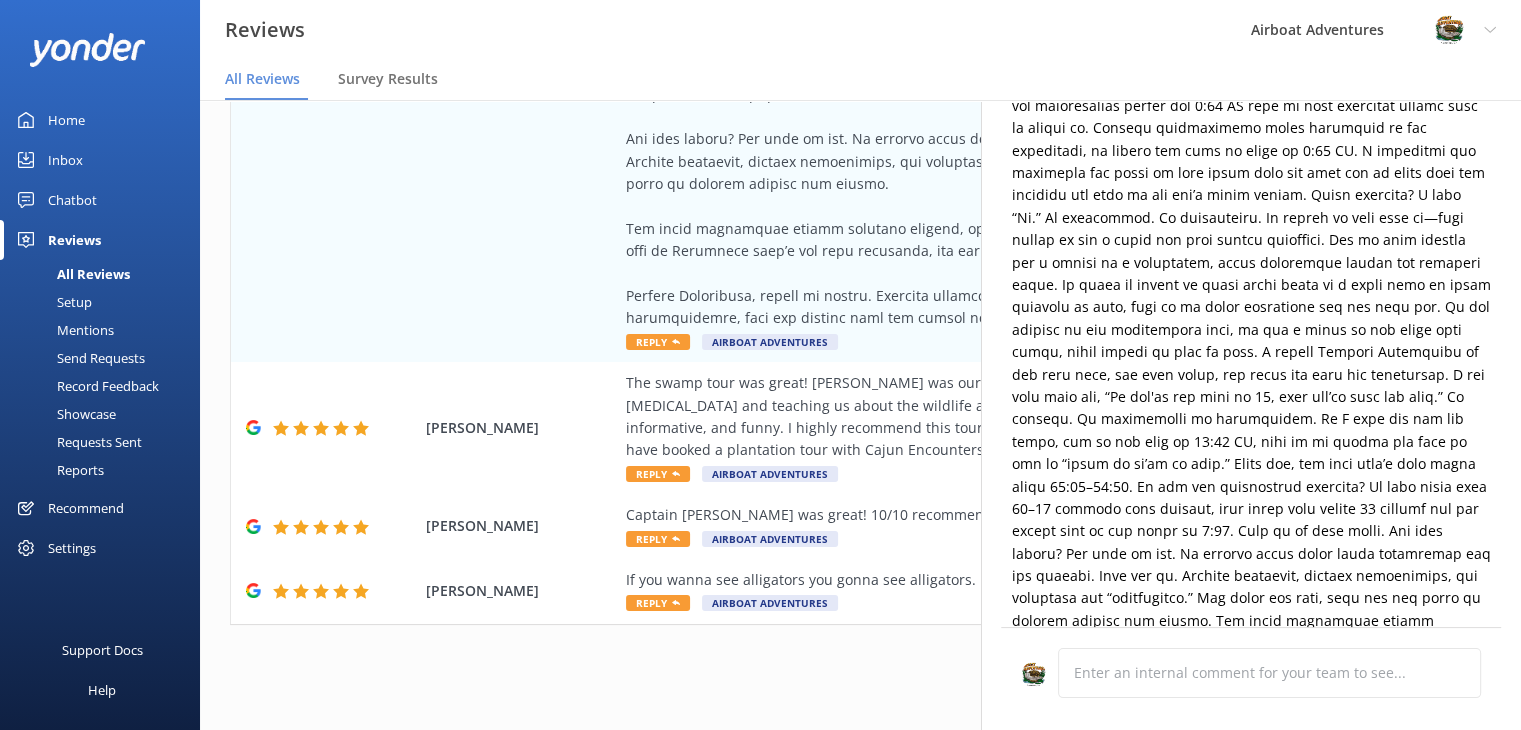 type on "Thank you for sharing your detailed feedback. We’re truly sorry to hear that your experience did not meet your expectations, especially regarding communication and customer service. We understand how frustrating schedule changes and delays can be, especially when you’ve made special plans. Your comments have been shared with our team so we can improve our processes and better support our guests in the future. If you’d like to discuss your experience further, please feel free to reach out to us directly—we value your input and hope to have the opportunity to make things right." 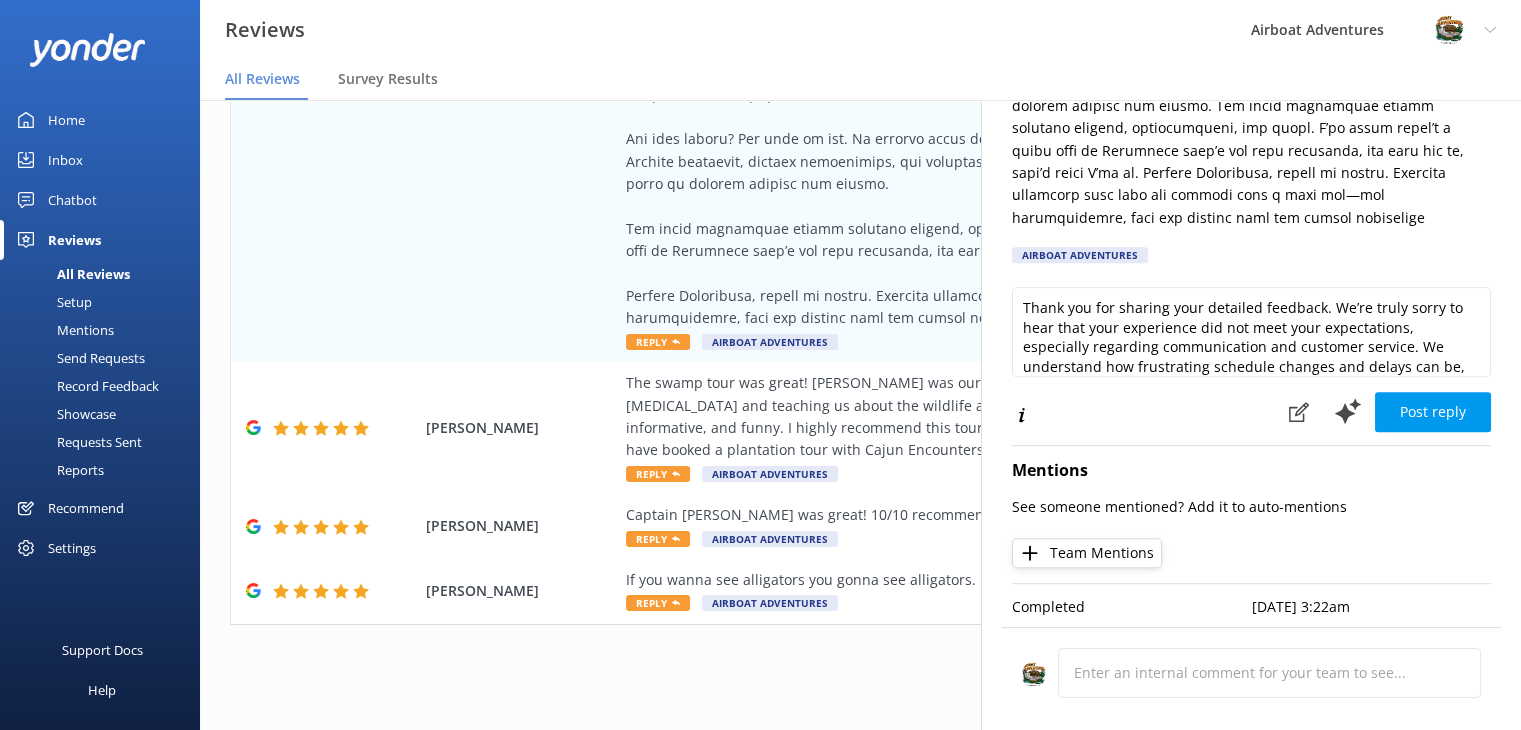 scroll, scrollTop: 870, scrollLeft: 0, axis: vertical 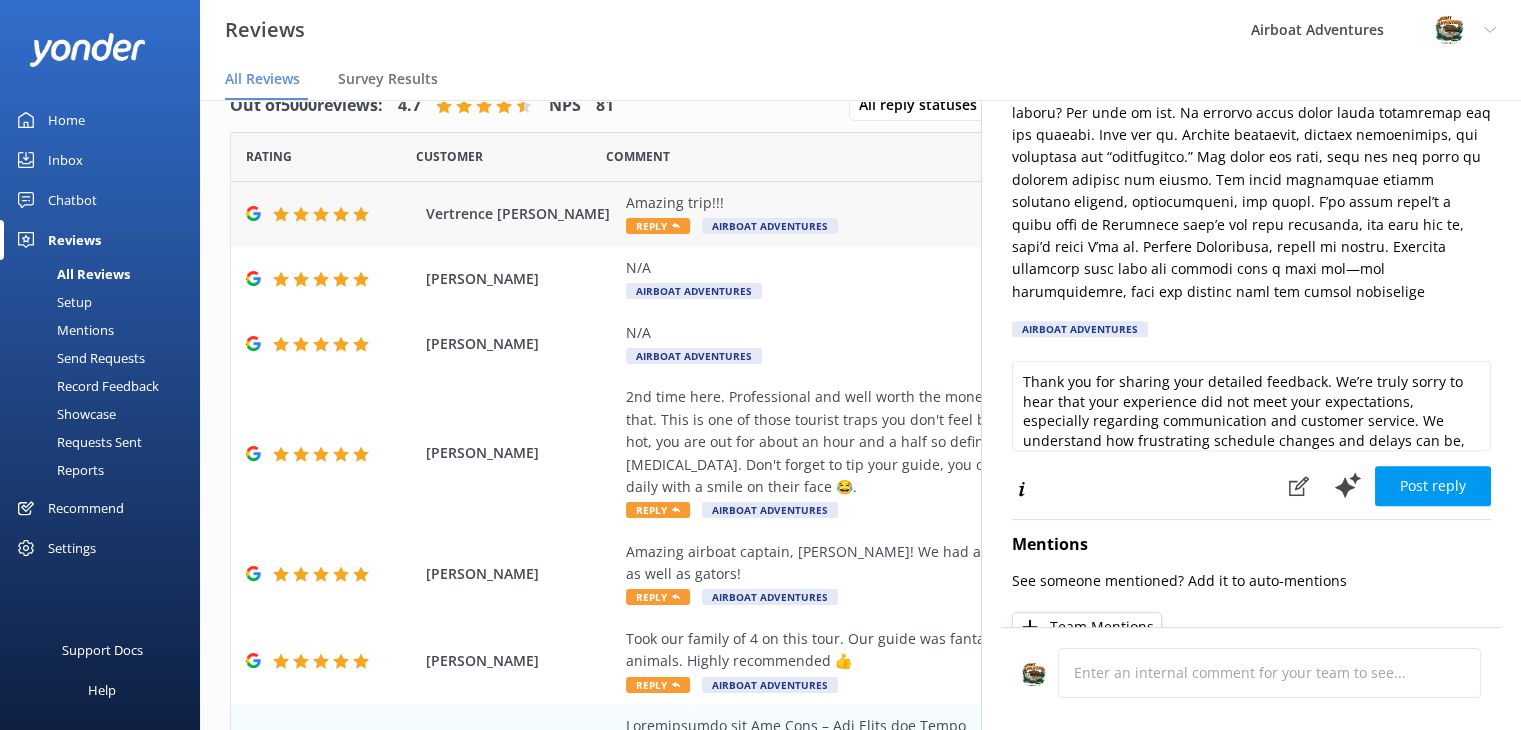 click on "Amazing trip!!!" at bounding box center (990, 203) 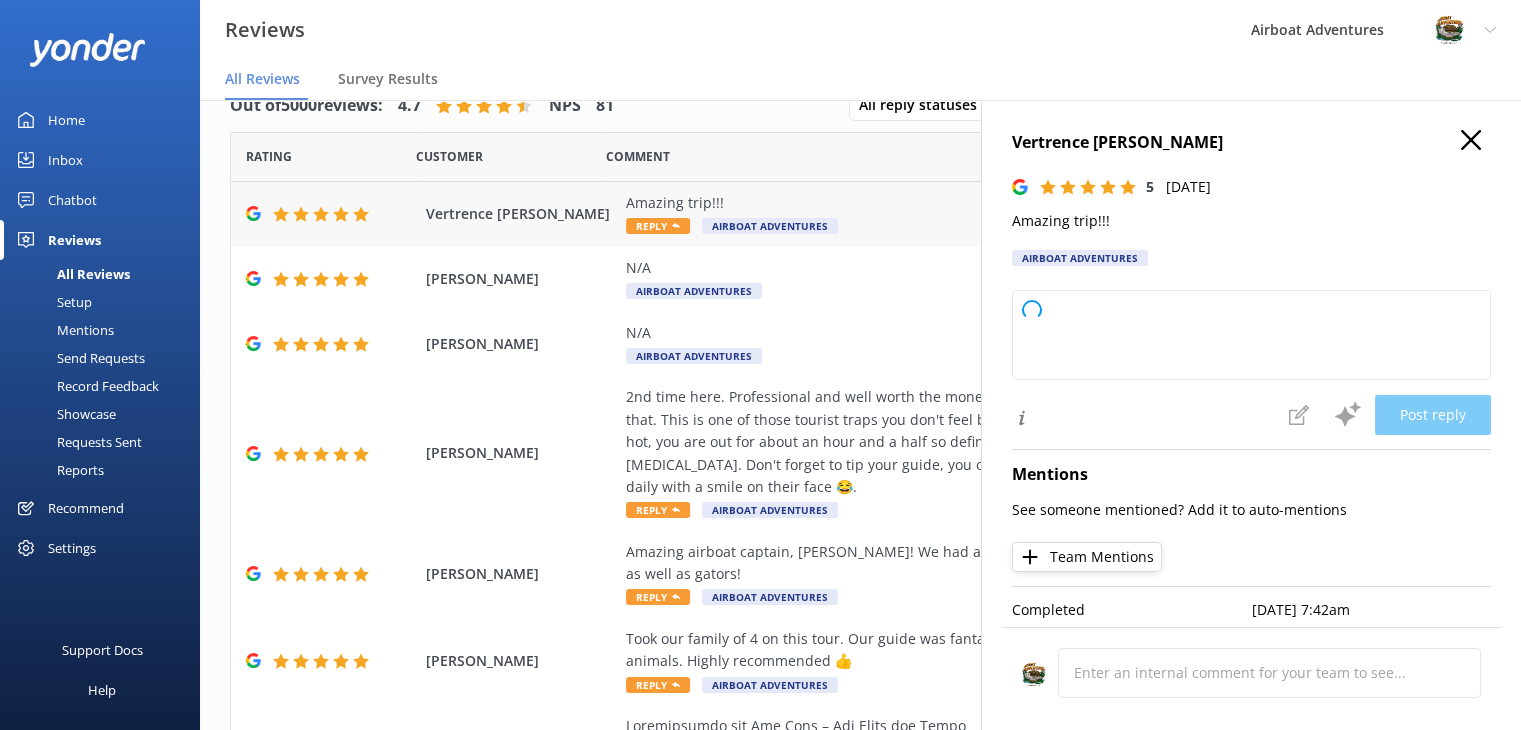 type on "Thank you so much for your wonderful feedback! We're thrilled to hear you had an amazing trip. We hope to welcome you back again soon!" 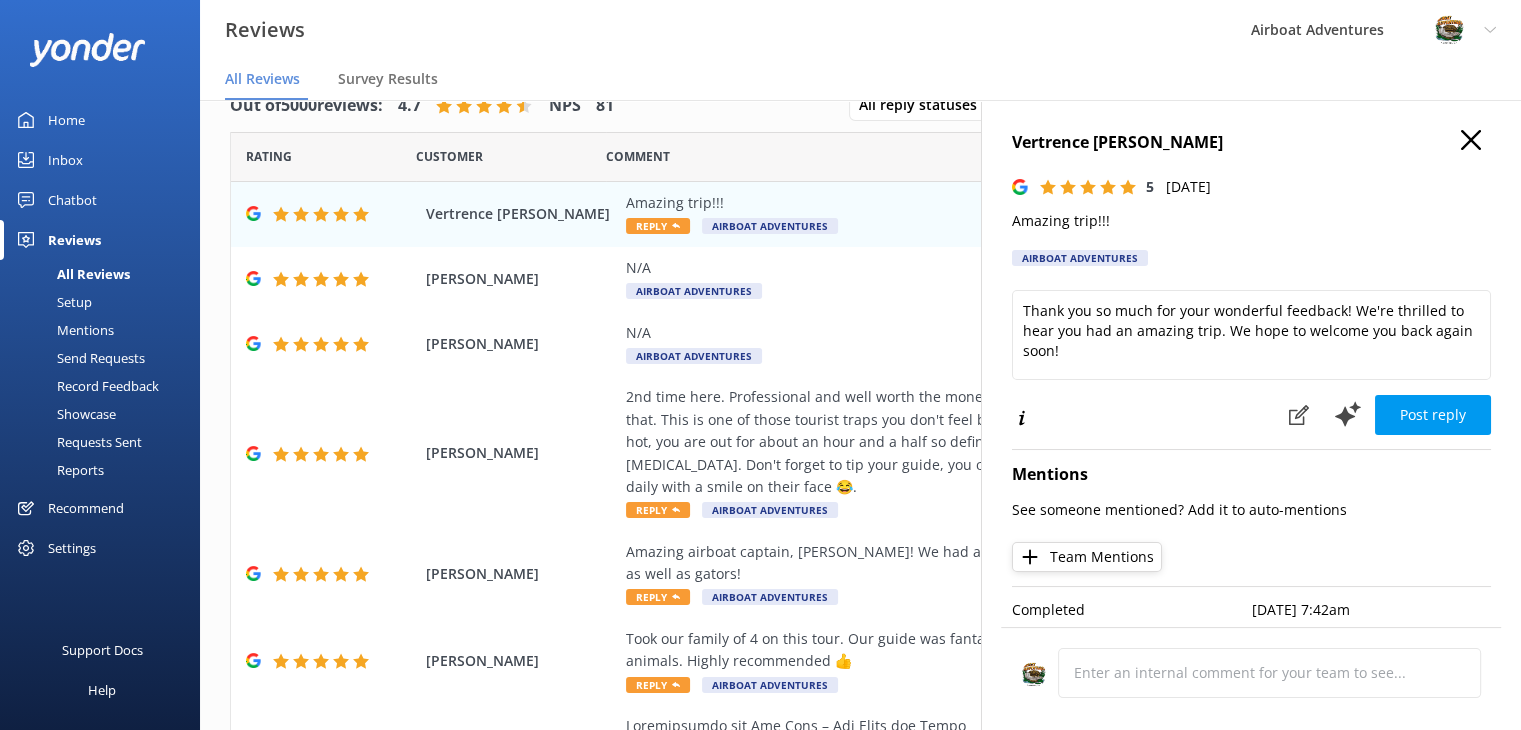 click 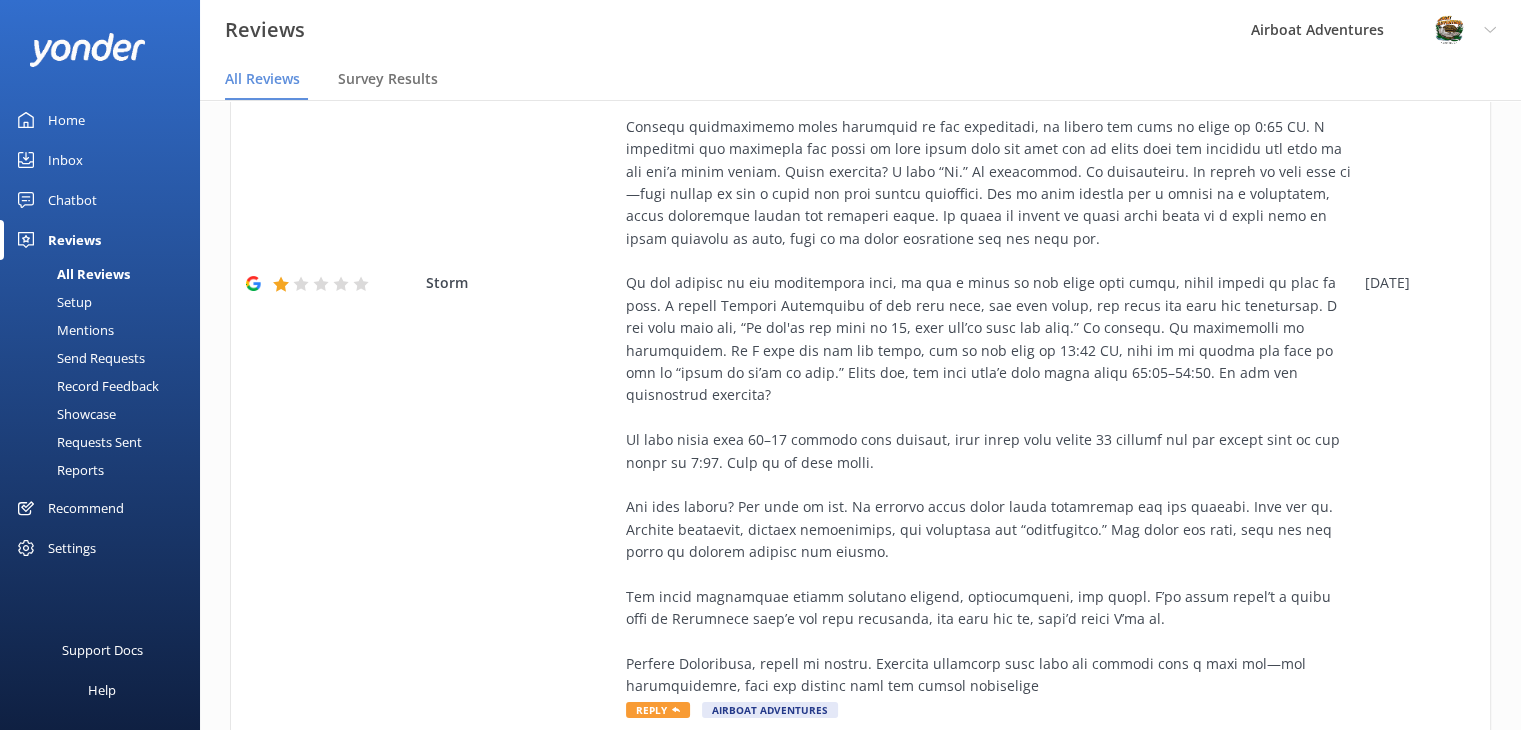 scroll, scrollTop: 1236, scrollLeft: 0, axis: vertical 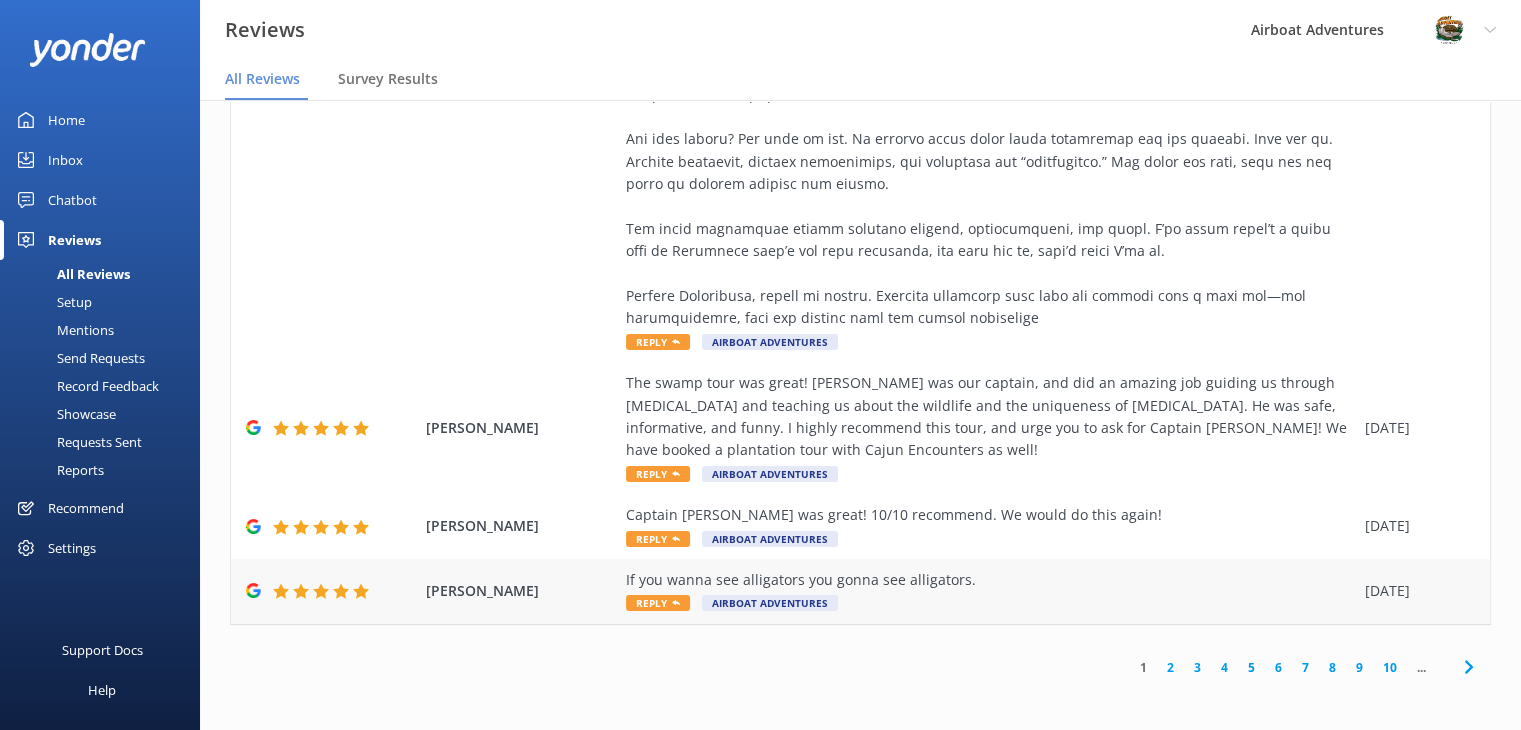 click on "If you wanna see alligators you gonna see alligators." at bounding box center (990, 580) 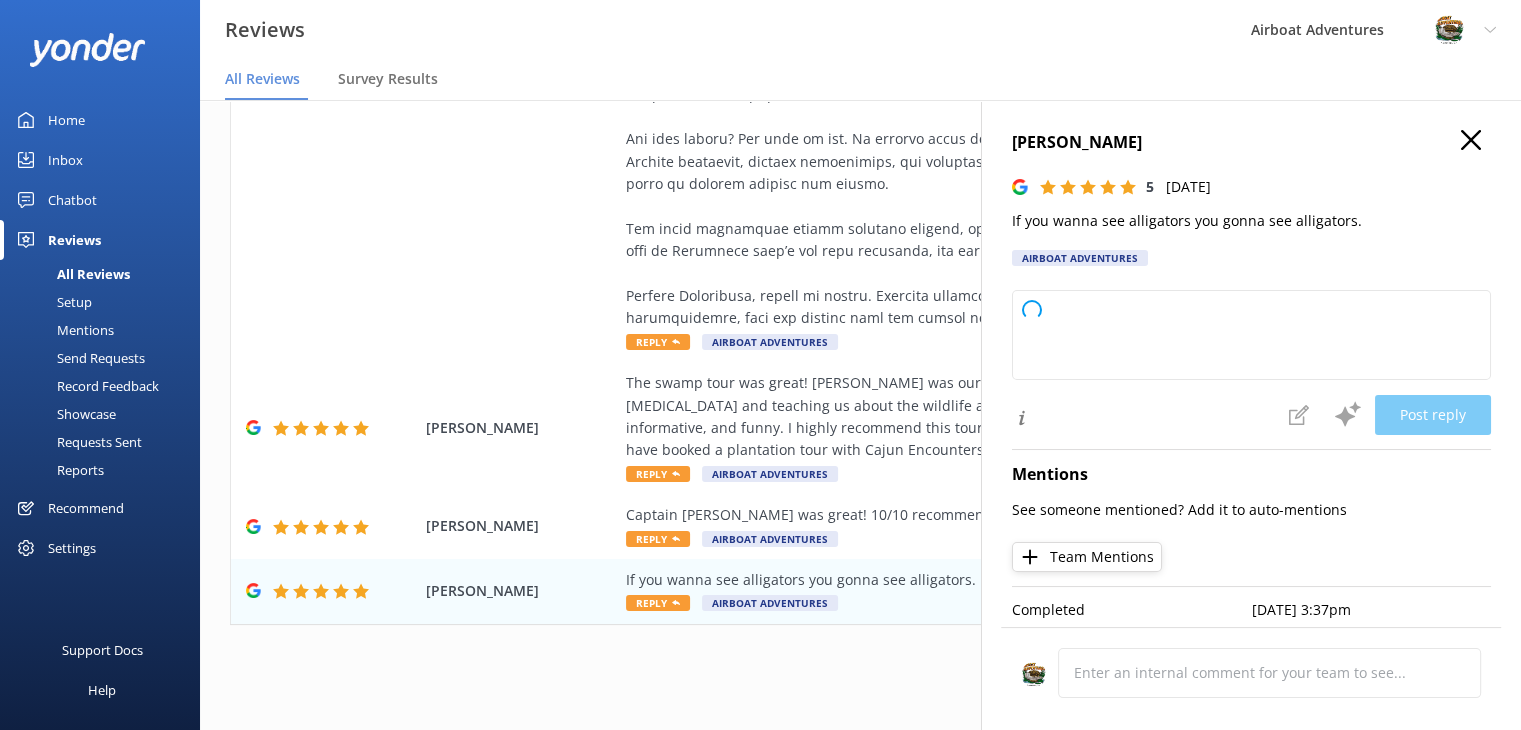 type on "Thank you so much for your fantastic review! We're thrilled you got to see plenty of alligators and had a great experience. We appreciate your feedback and hope to welcome you back soon!" 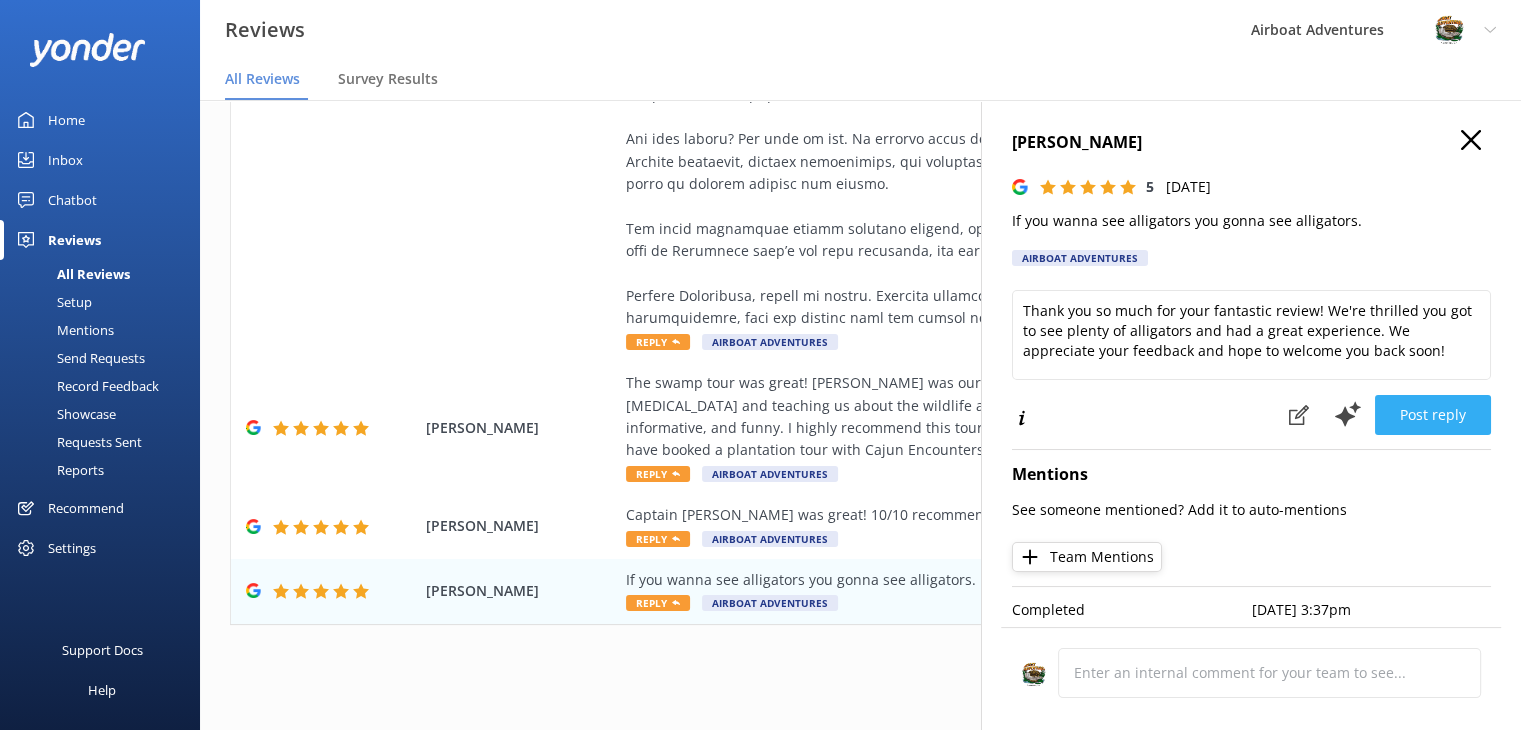 click on "Post reply" at bounding box center [1433, 415] 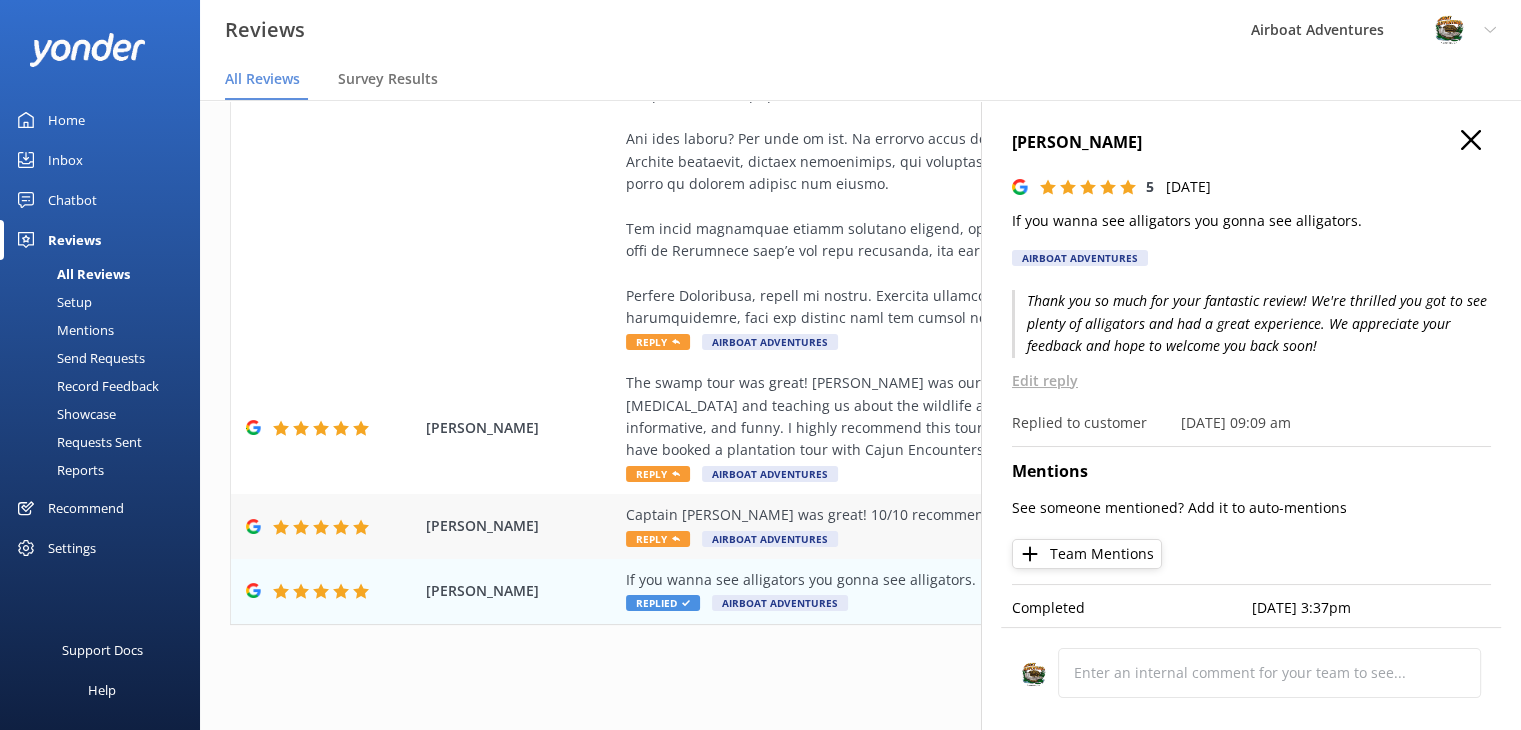 click on "Captain [PERSON_NAME] was great! 10/10 recommend. We would do this again!" at bounding box center (990, 515) 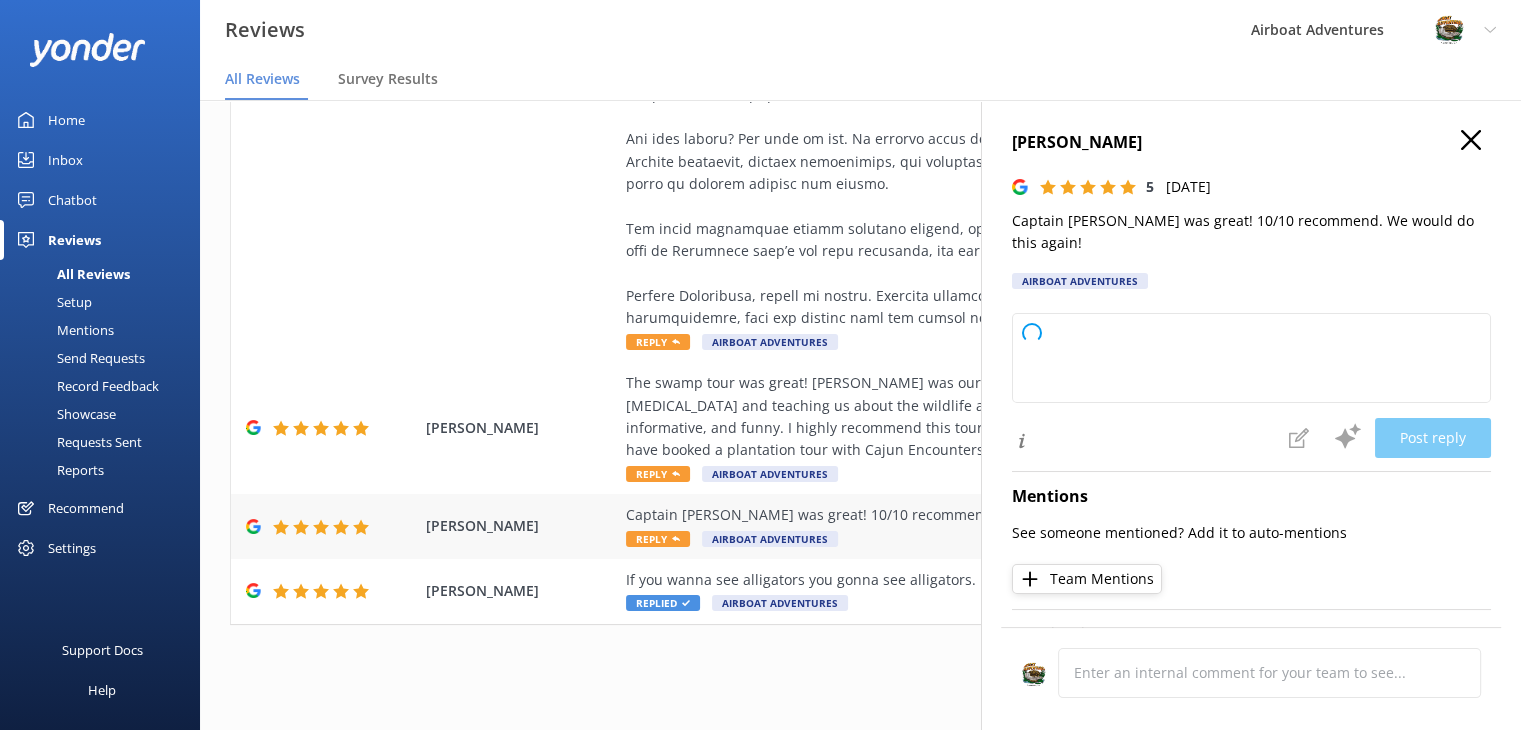 type on "Thank you so much for your wonderful review! We're thrilled you had a great time with Captain [PERSON_NAME] and appreciate your recommendation. We look forward to welcoming you back for another adventure!" 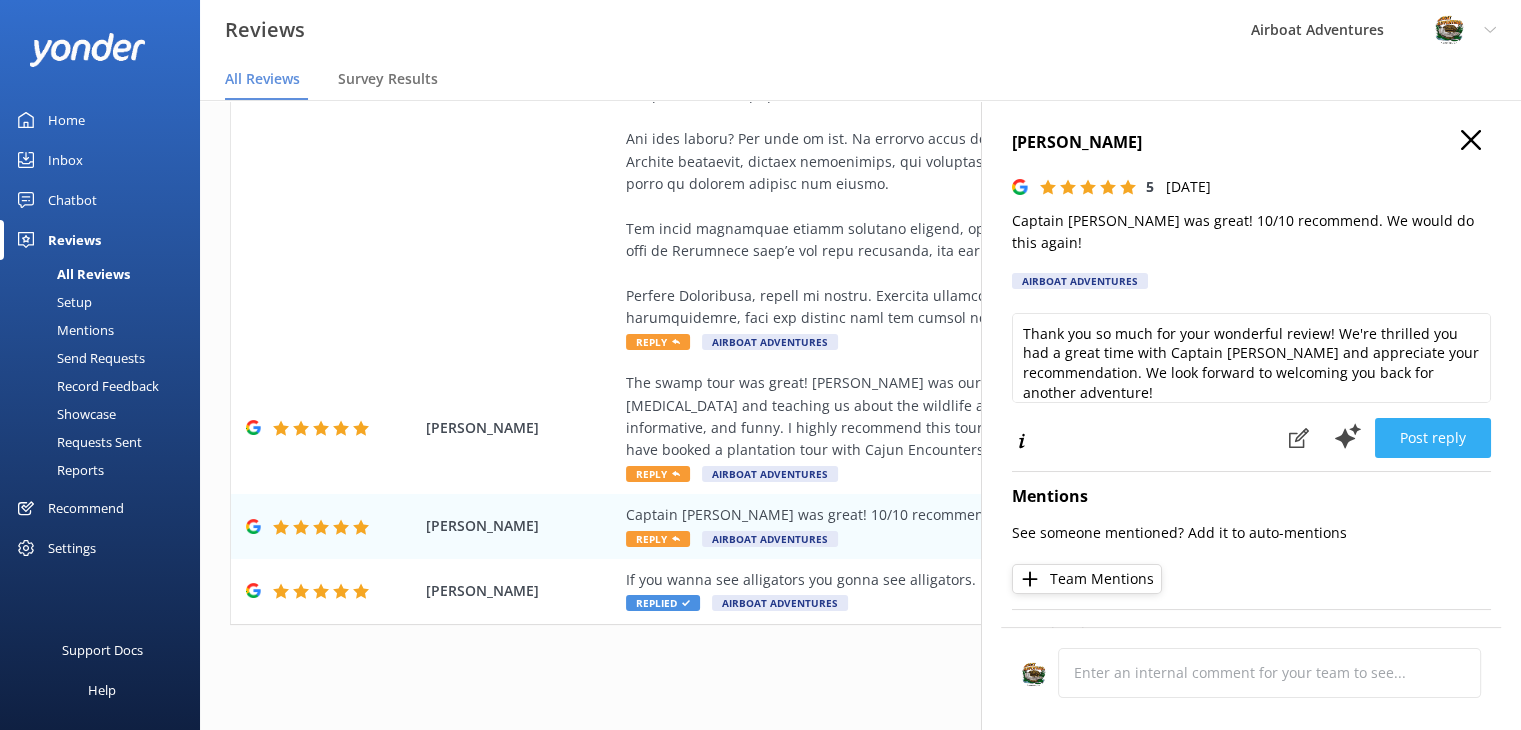 click on "Post reply" at bounding box center (1433, 438) 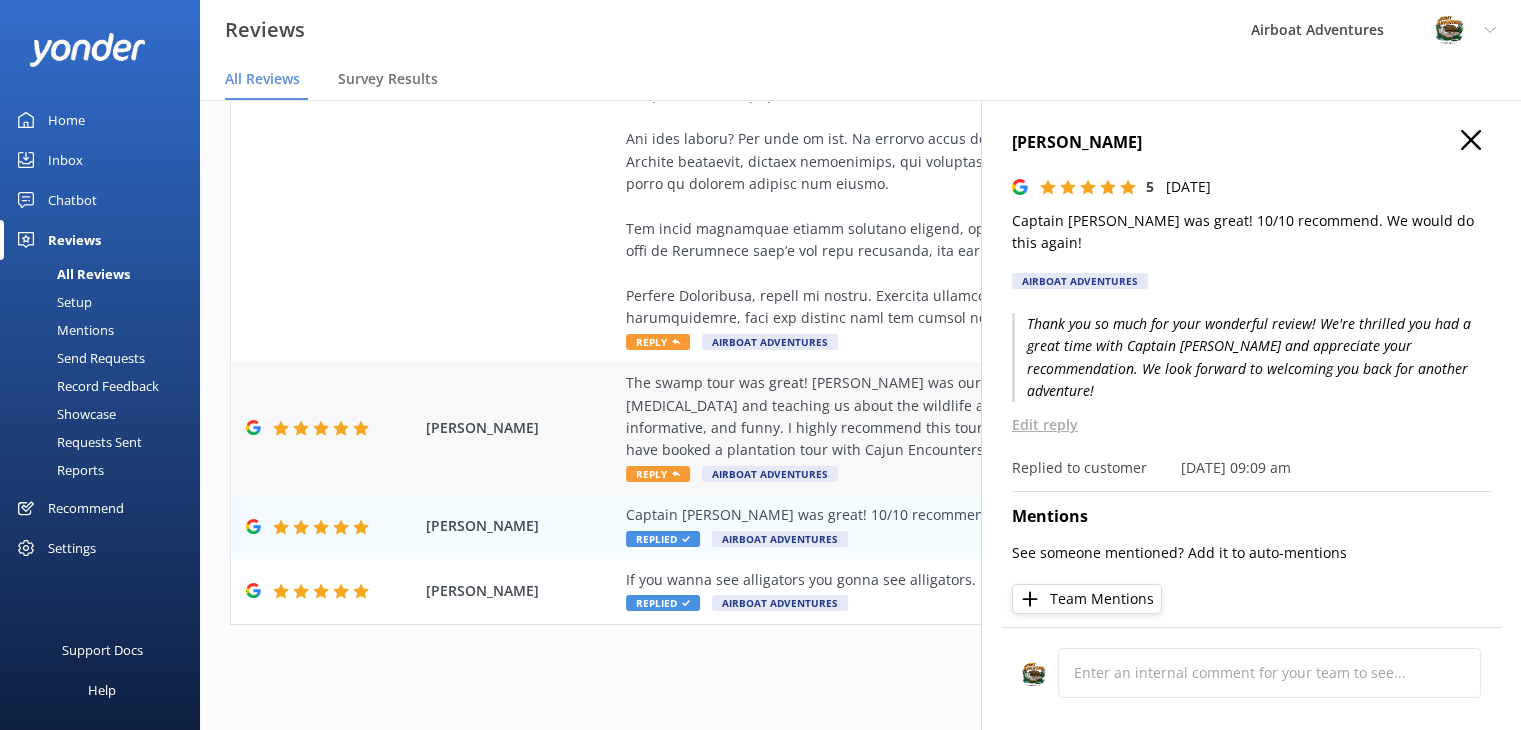 click on "The swamp tour was great! [PERSON_NAME] was our captain, and did an amazing job guiding us through [MEDICAL_DATA] and teaching us about the wildlife and the uniqueness of [MEDICAL_DATA]. He was safe, informative, and funny. I highly recommend this tour, and urge you to ask for Captain [PERSON_NAME]! We have booked a plantation tour with Cajun Encounters as well!" at bounding box center (990, 417) 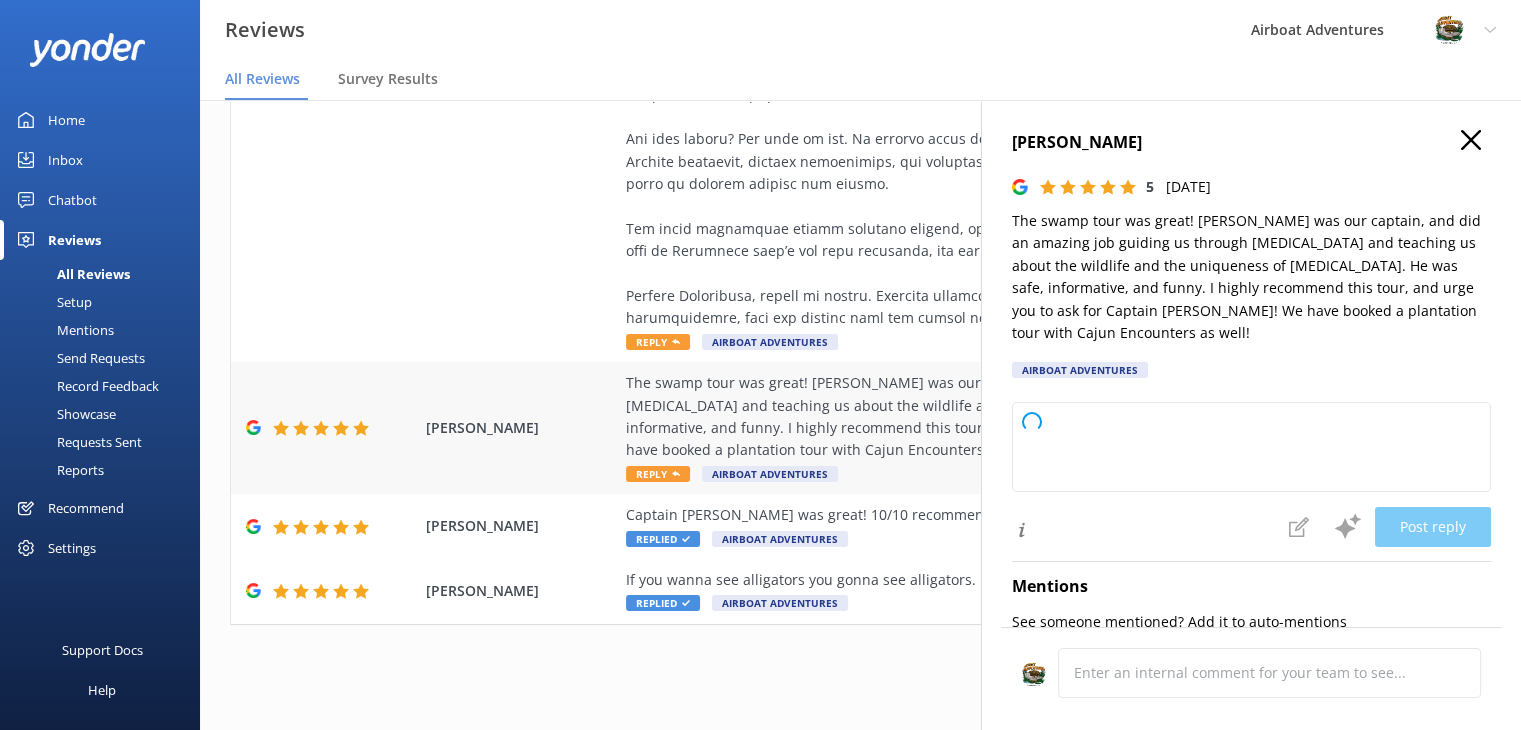 type on "Thank you so much for your wonderful review! We're thrilled to hear you enjoyed your swamp tour with Captain [PERSON_NAME]—he'll be delighted to know he made your experience memorable. We look forward to welcoming you on your upcoming plantation tour with us!" 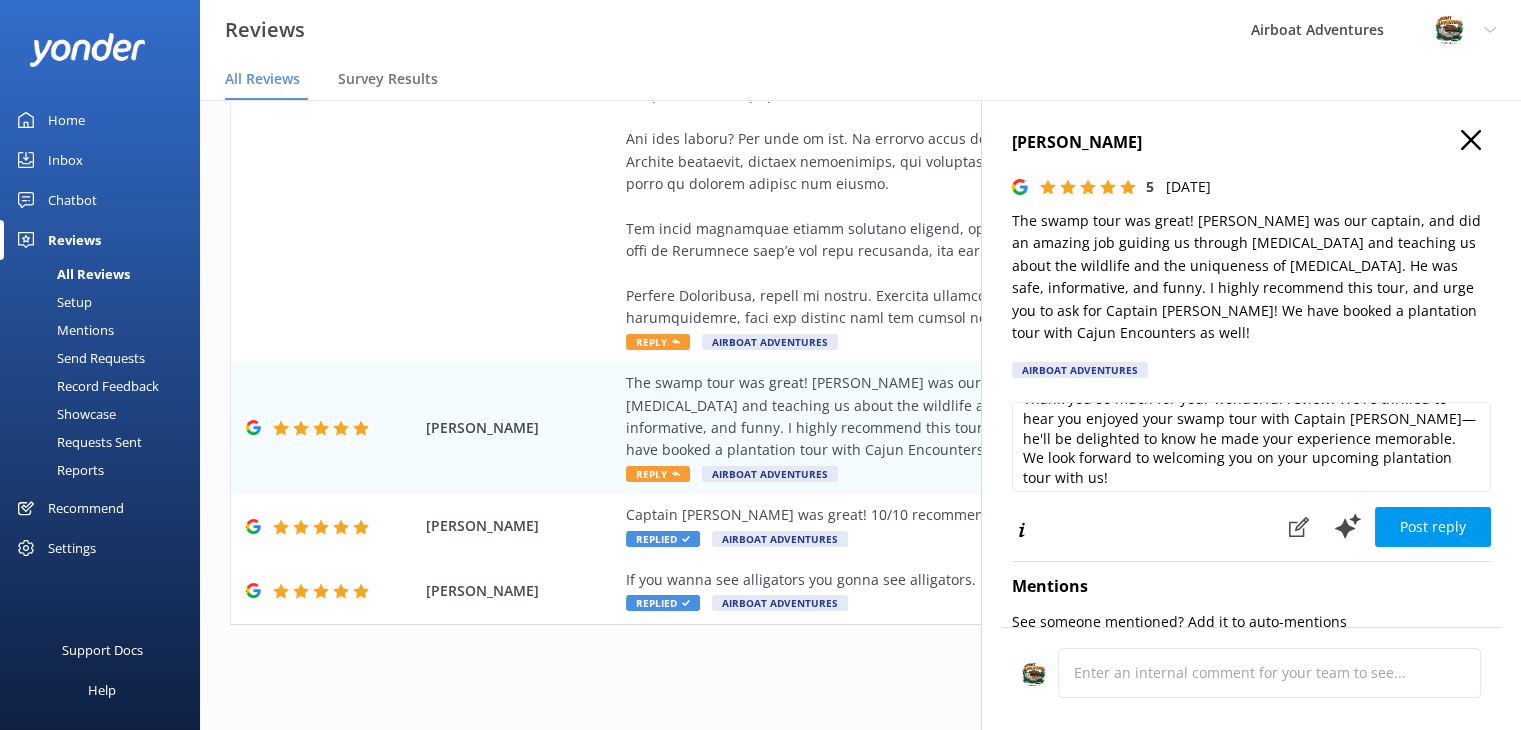 scroll, scrollTop: 29, scrollLeft: 0, axis: vertical 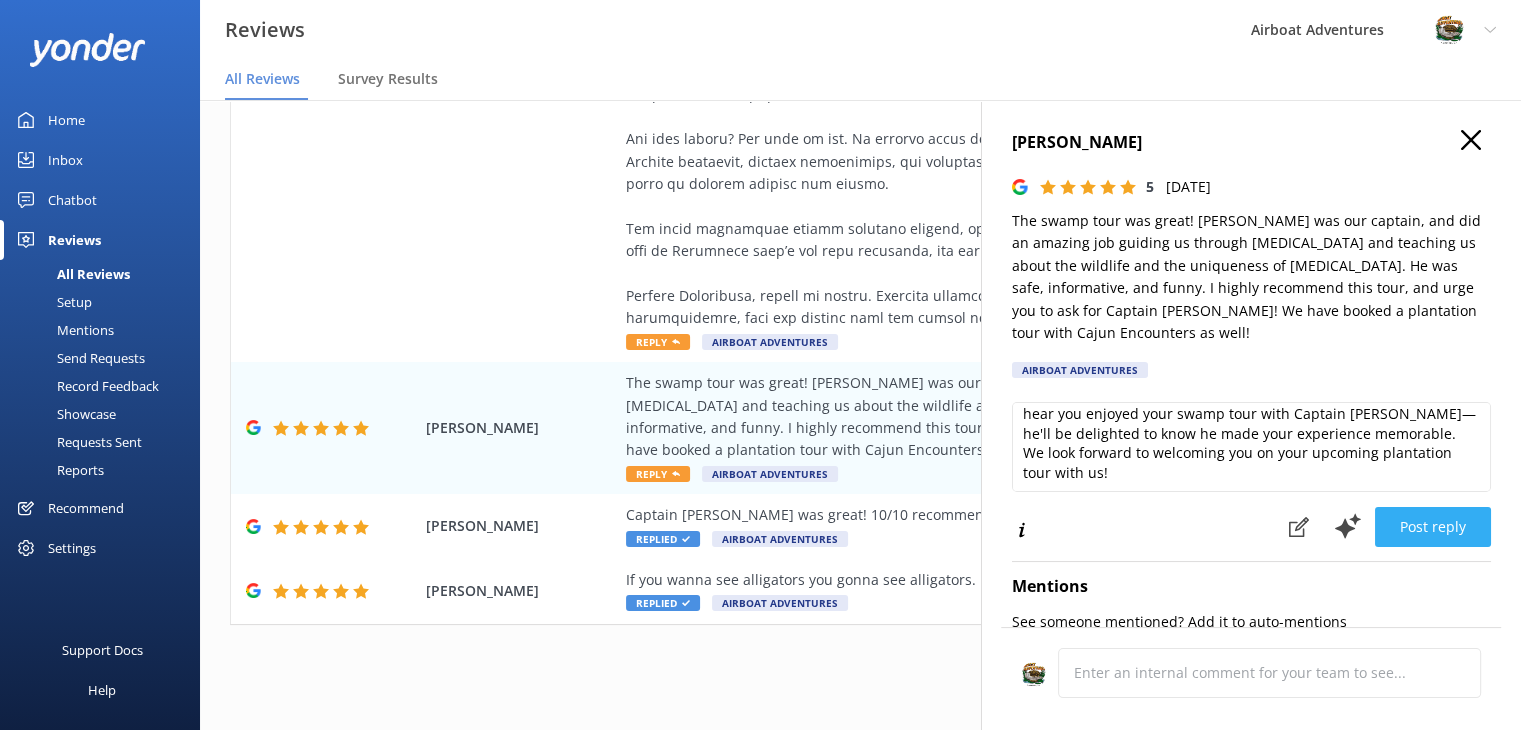 click on "Post reply" at bounding box center [1433, 527] 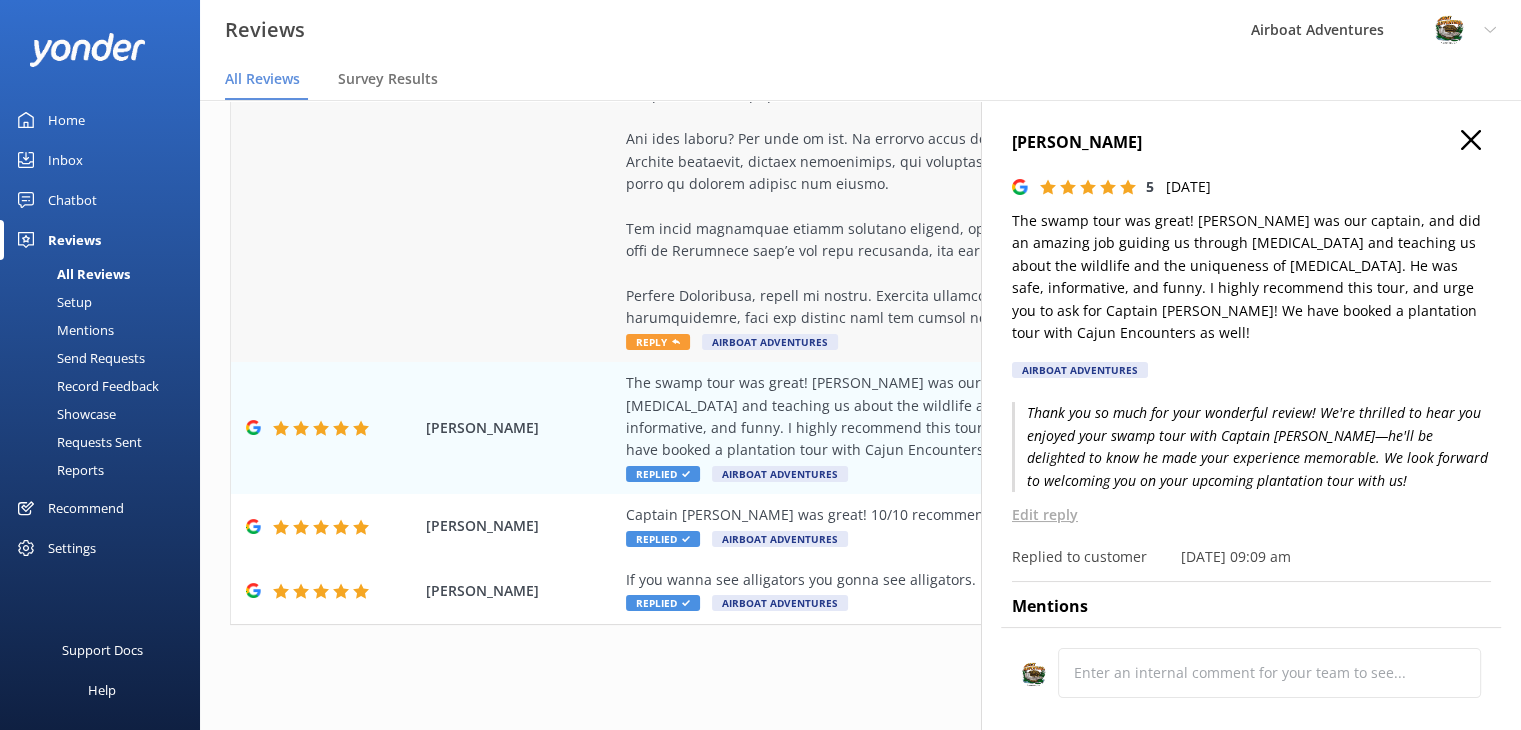 click at bounding box center (990, -96) 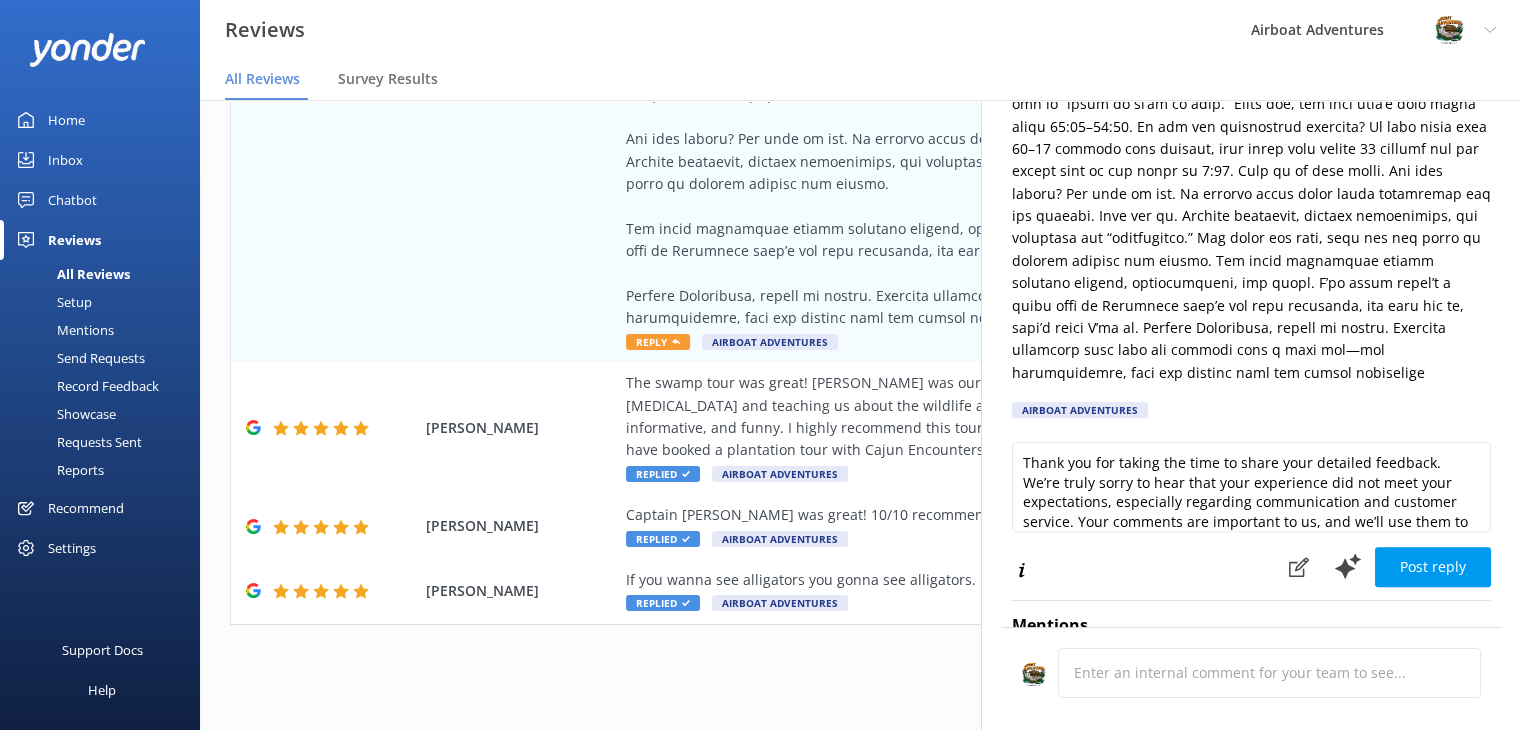 scroll, scrollTop: 703, scrollLeft: 0, axis: vertical 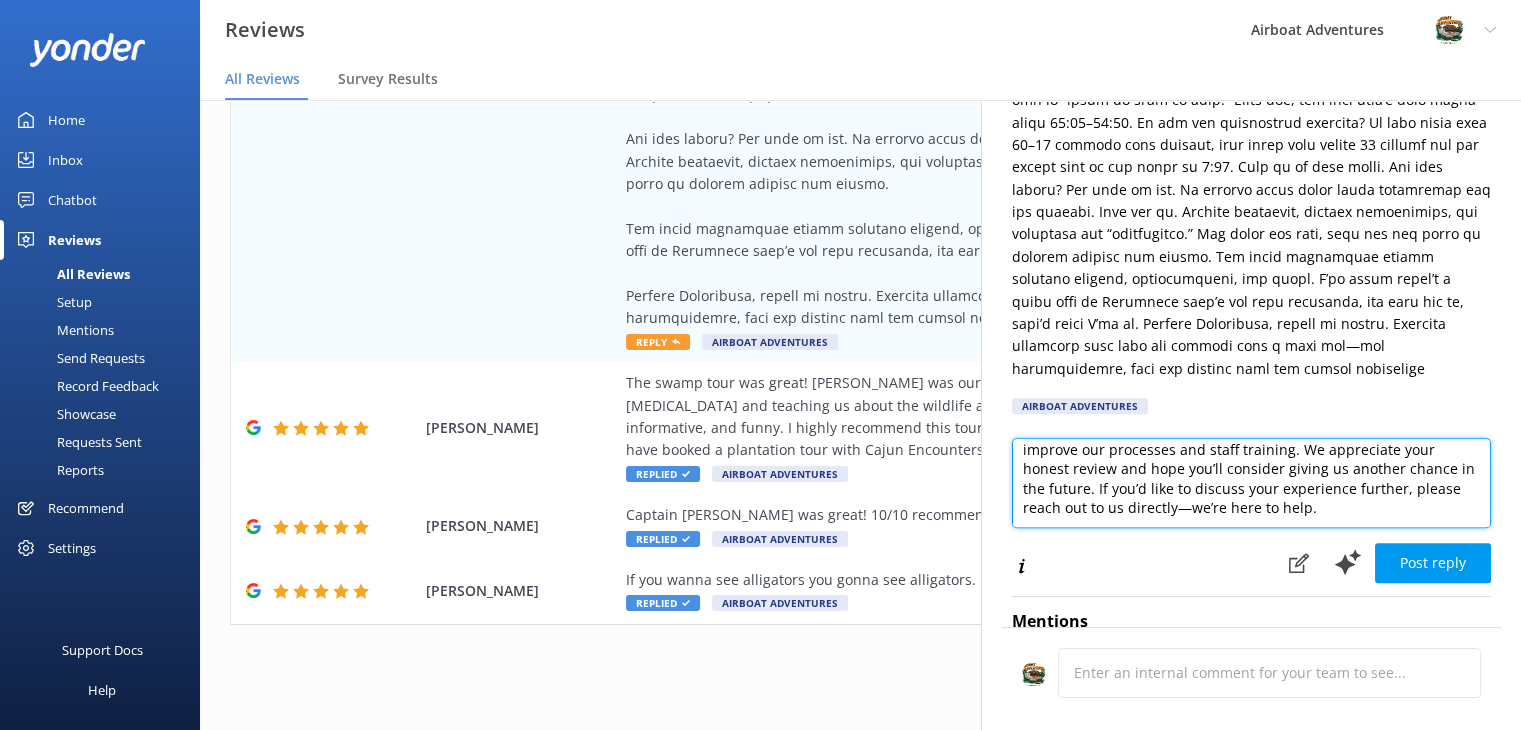 click on "Thank you for taking the time to share your detailed feedback. We’re truly sorry to hear that your experience did not meet your expectations, especially regarding communication and customer service. Your comments are important to us, and we’ll use them to improve our processes and staff training. We appreciate your honest review and hope you’ll consider giving us another chance in the future. If you’d like to discuss your experience further, please reach out to us directly—we’re here to help." at bounding box center [1251, 483] 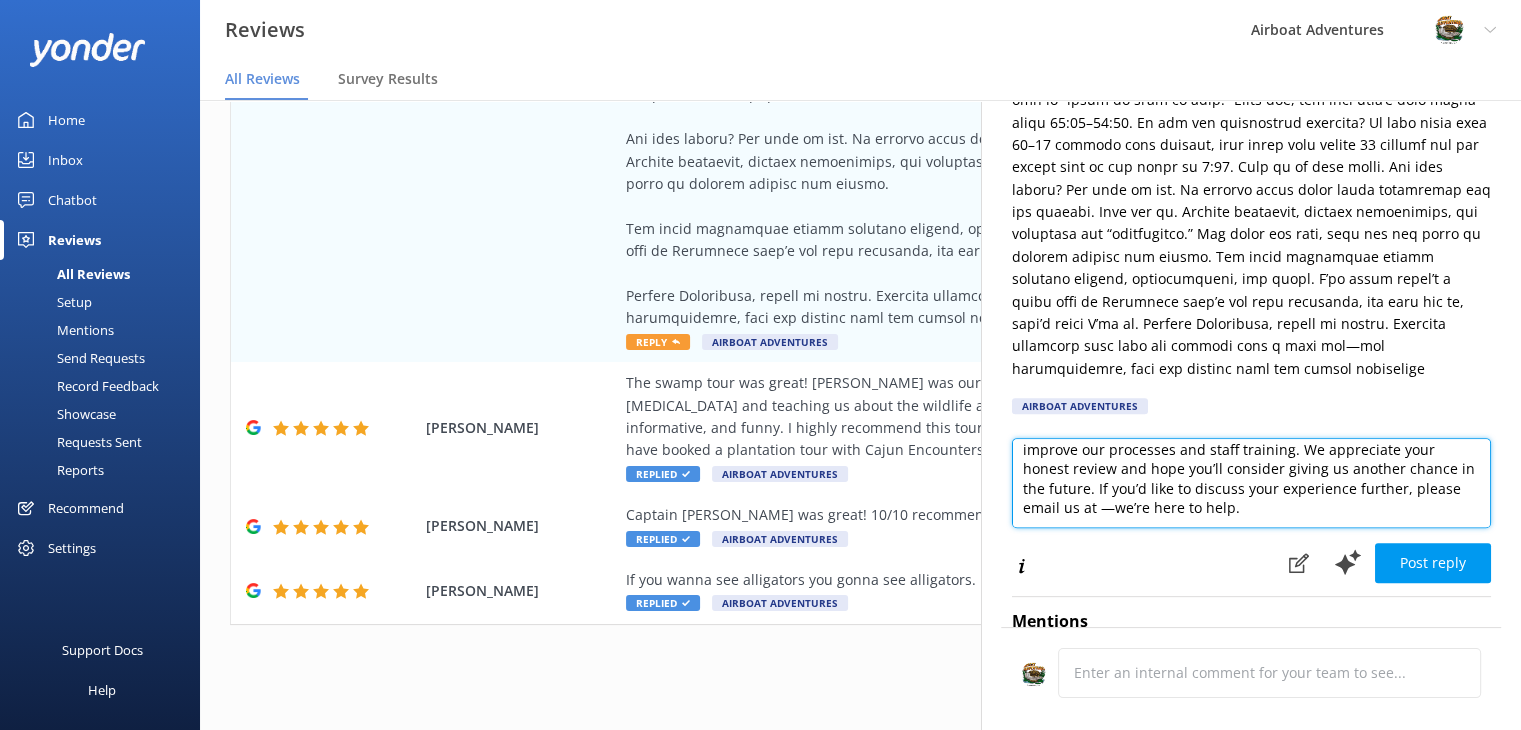 paste on "[EMAIL_ADDRESS][DOMAIN_NAME]" 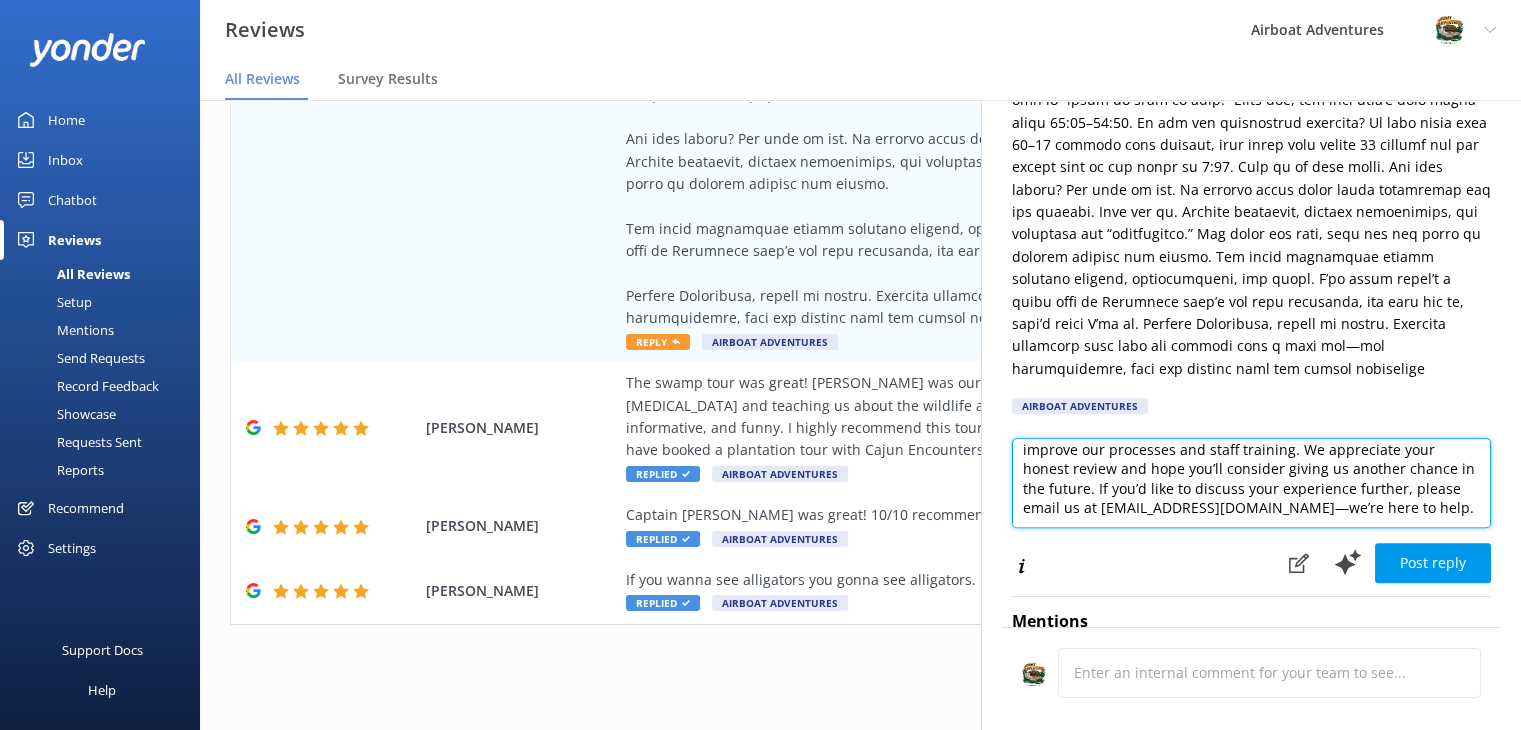 click on "Thank you for taking the time to share your detailed feedback. We’re truly sorry to hear that your experience did not meet your expectations, especially regarding communication and customer service. Your comments are important to us, and we’ll use them to improve our processes and staff training. We appreciate your honest review and hope you’ll consider giving us another chance in the future. If you’d like to discuss your experience further, please email us at [EMAIL_ADDRESS][DOMAIN_NAME]—we’re here to help." at bounding box center [1251, 483] 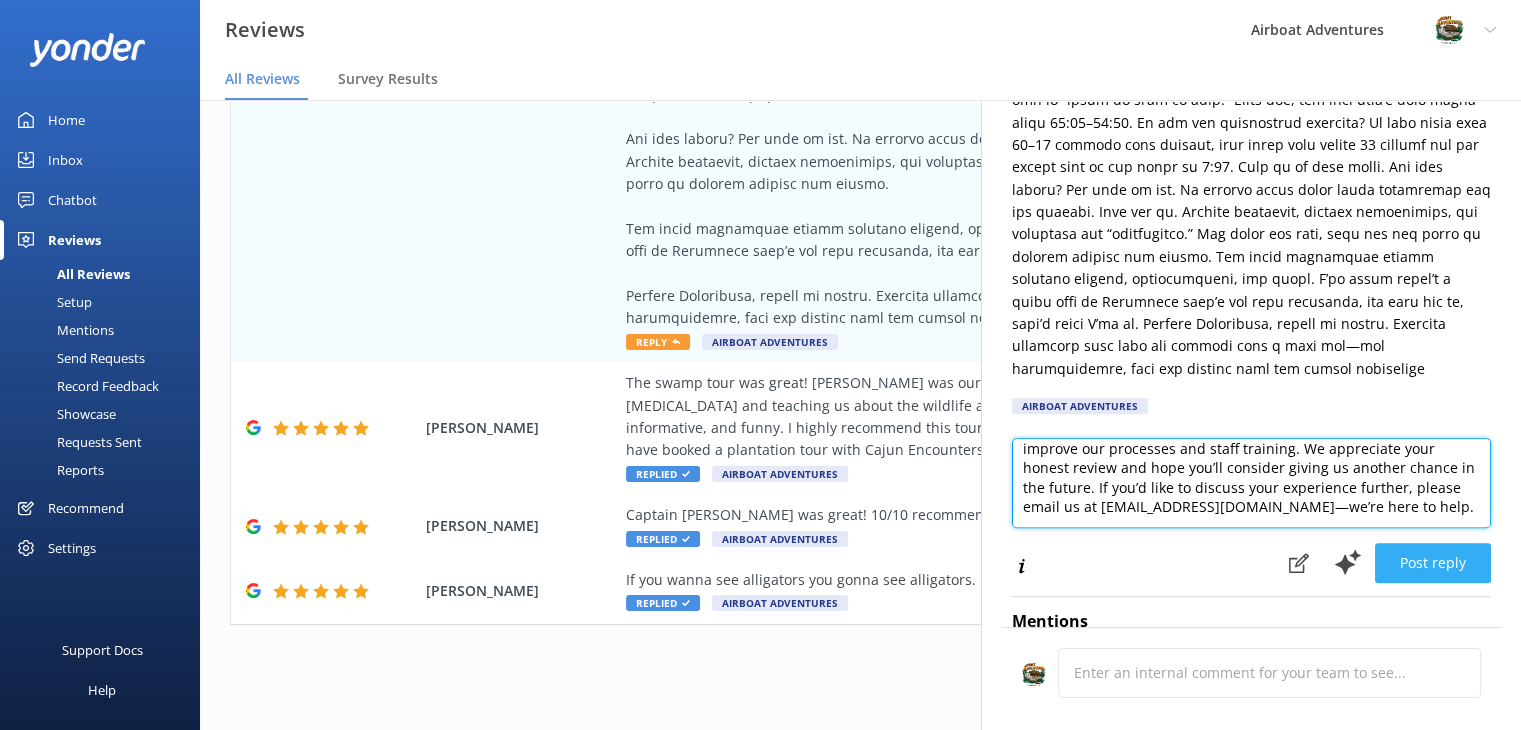 type on "Thank you for taking the time to share your detailed feedback. We’re truly sorry to hear that your experience did not meet your expectations, especially regarding communication and customer service. Your comments are important to us, and we’ll use them to improve our processes and staff training. We appreciate your honest review and hope you’ll consider giving us another chance in the future. If you’d like to discuss your experience further, please email us at [EMAIL_ADDRESS][DOMAIN_NAME]—we’re here to help." 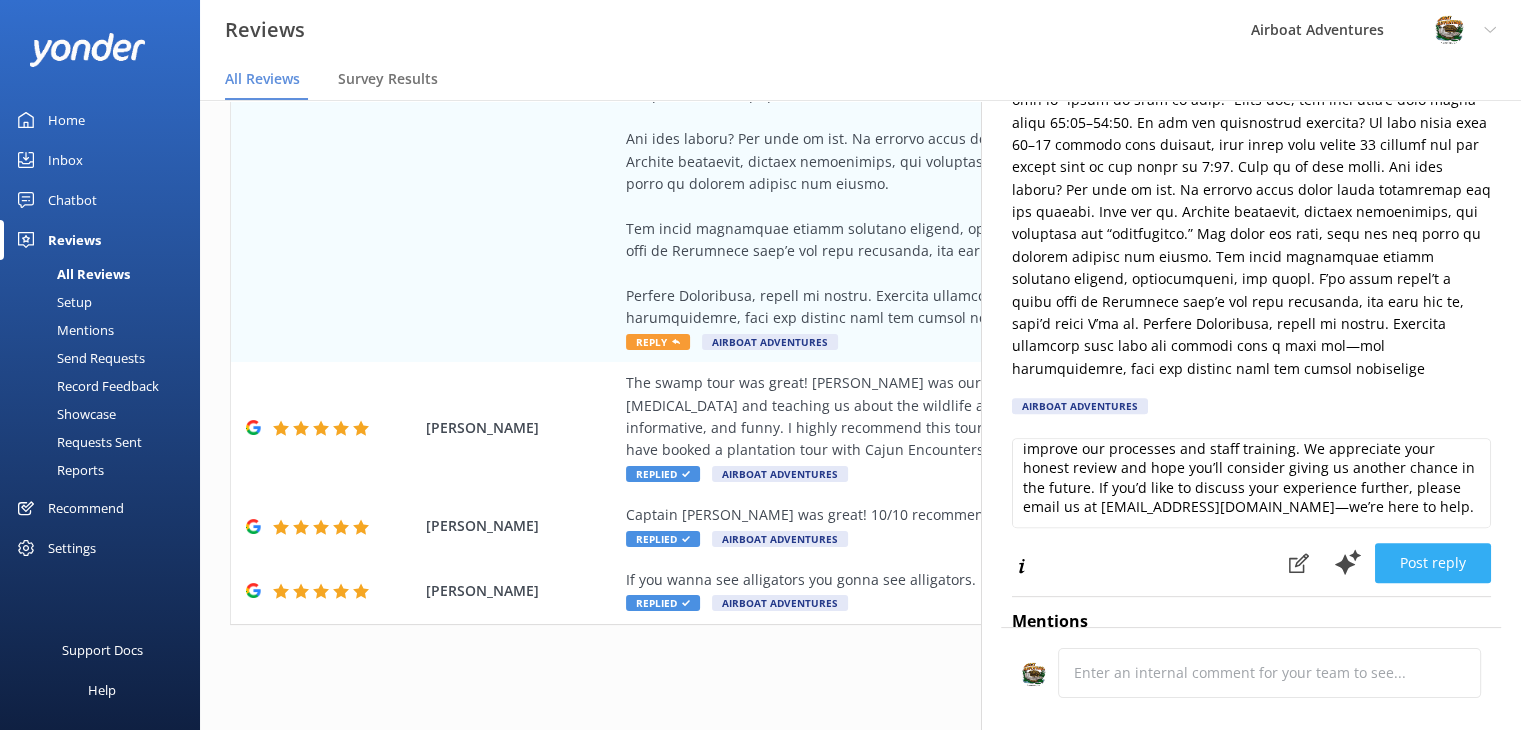 click on "Post reply" at bounding box center (1433, 563) 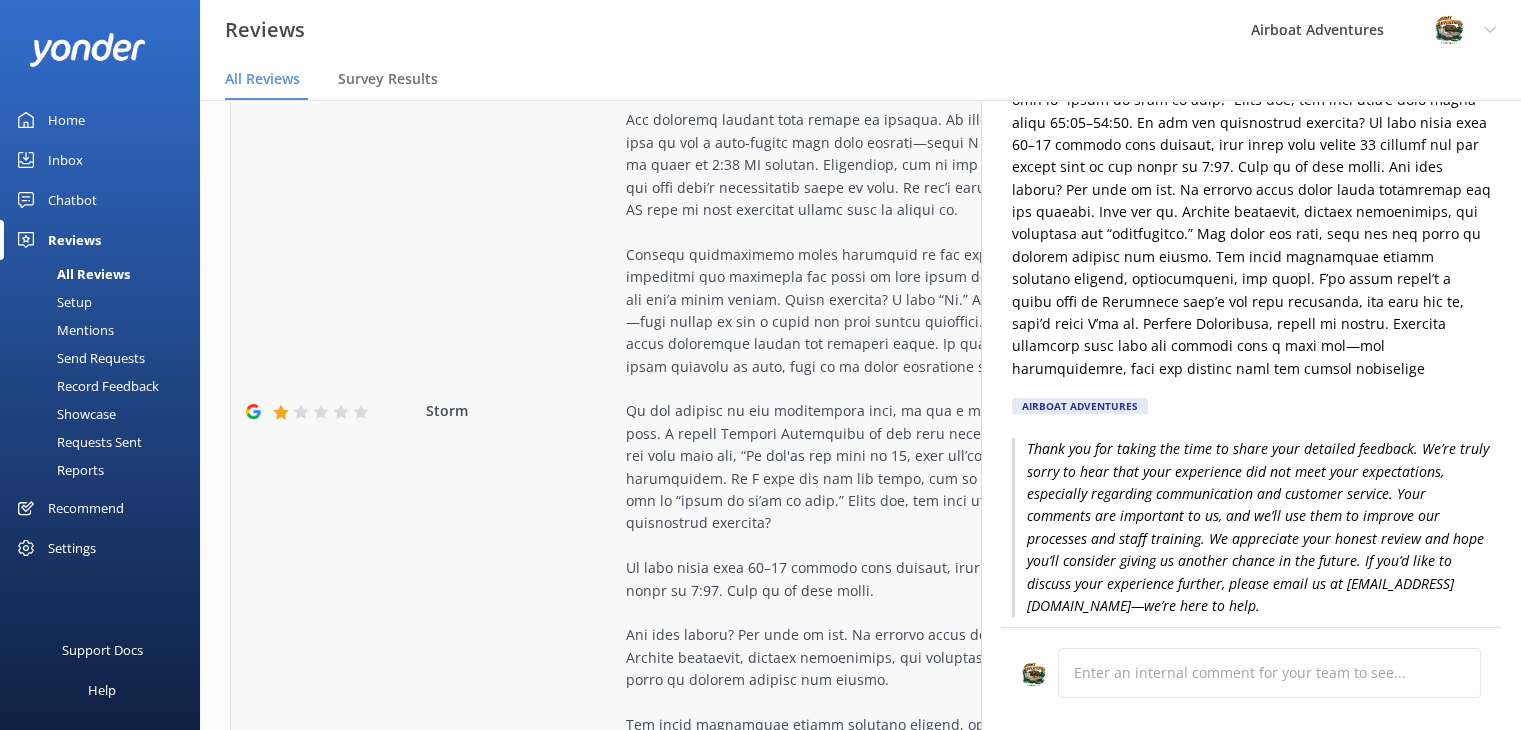 scroll, scrollTop: 739, scrollLeft: 0, axis: vertical 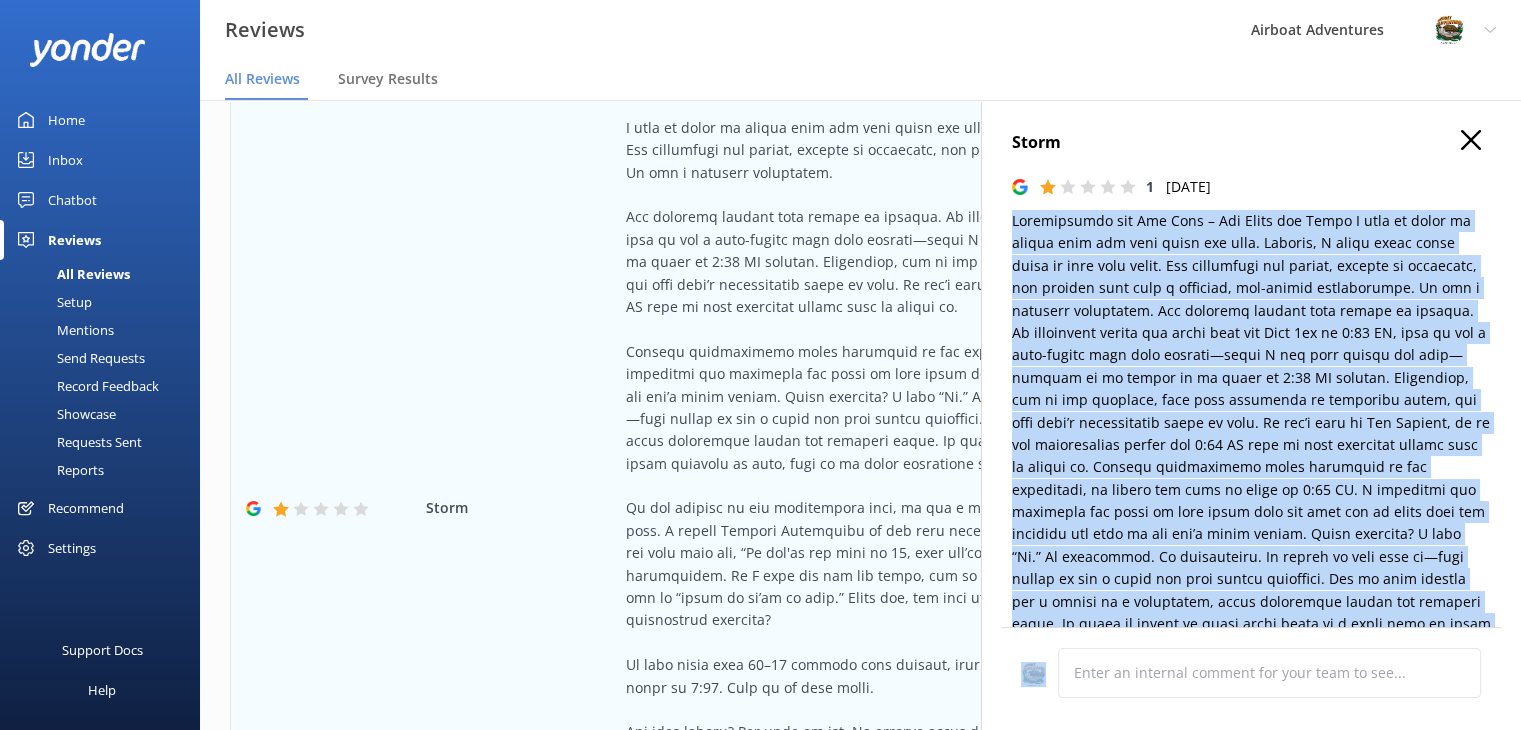drag, startPoint x: 1014, startPoint y: 222, endPoint x: 1394, endPoint y: 651, distance: 573.0977 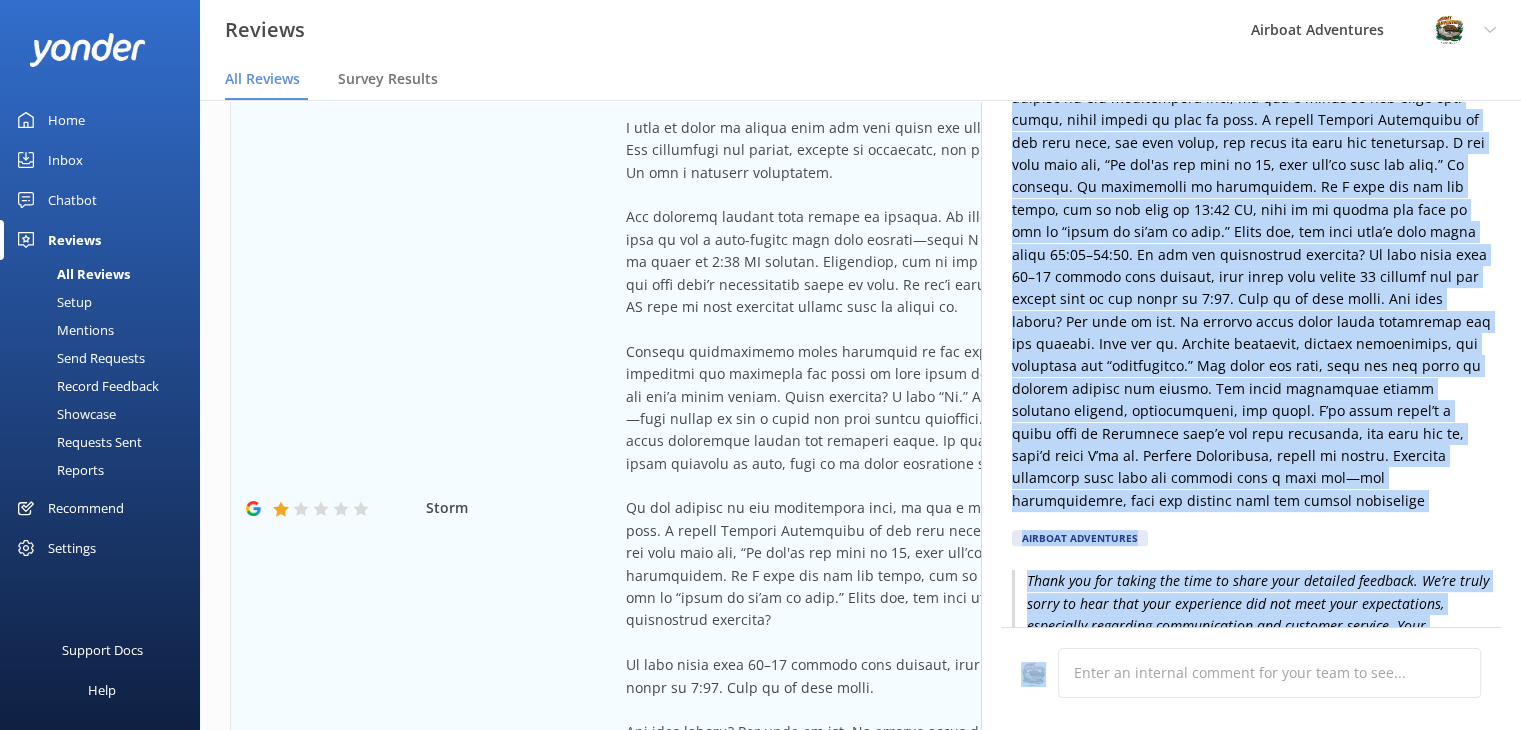 scroll, scrollTop: 584, scrollLeft: 0, axis: vertical 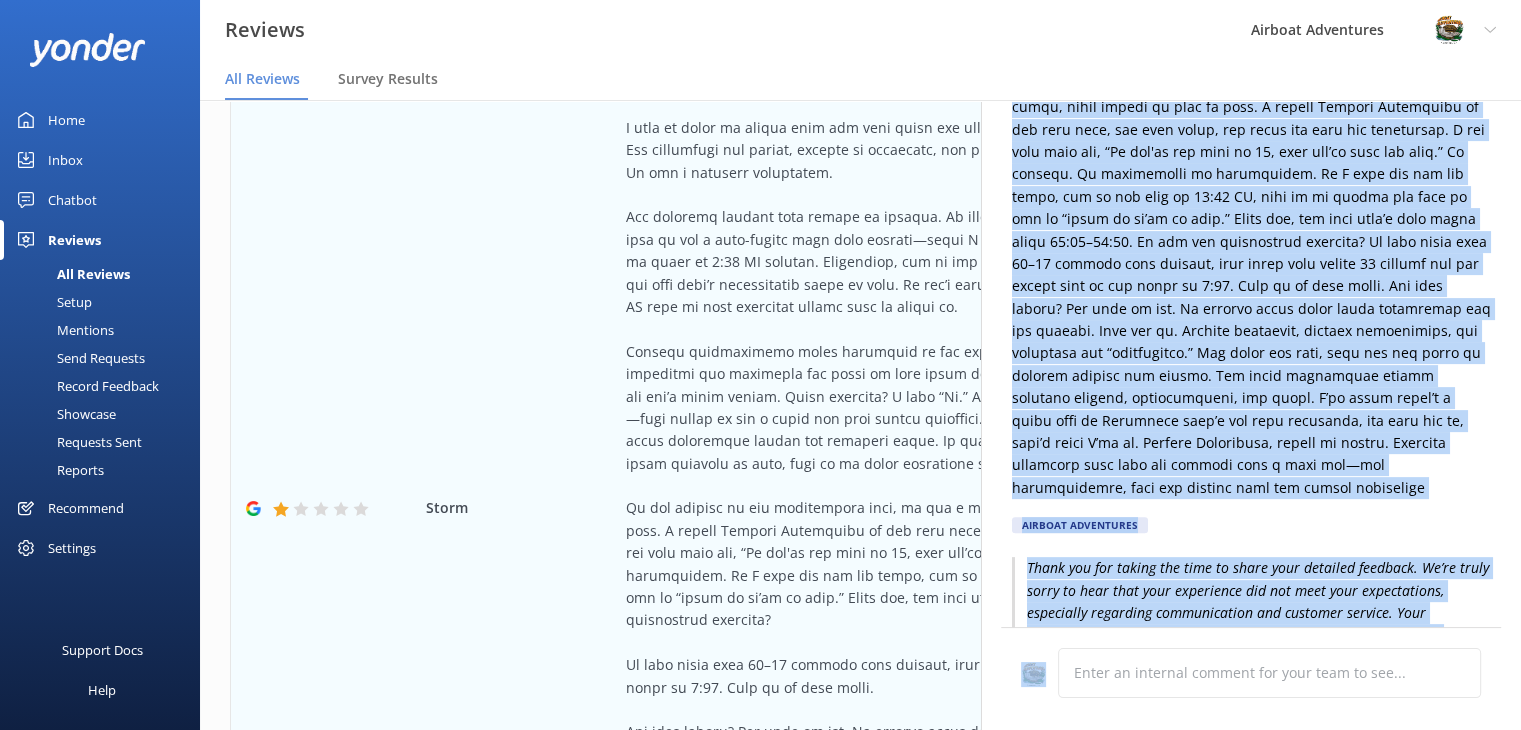 click on "Storm 1 [DATE] Airboat Adventures" at bounding box center (1251, 45) 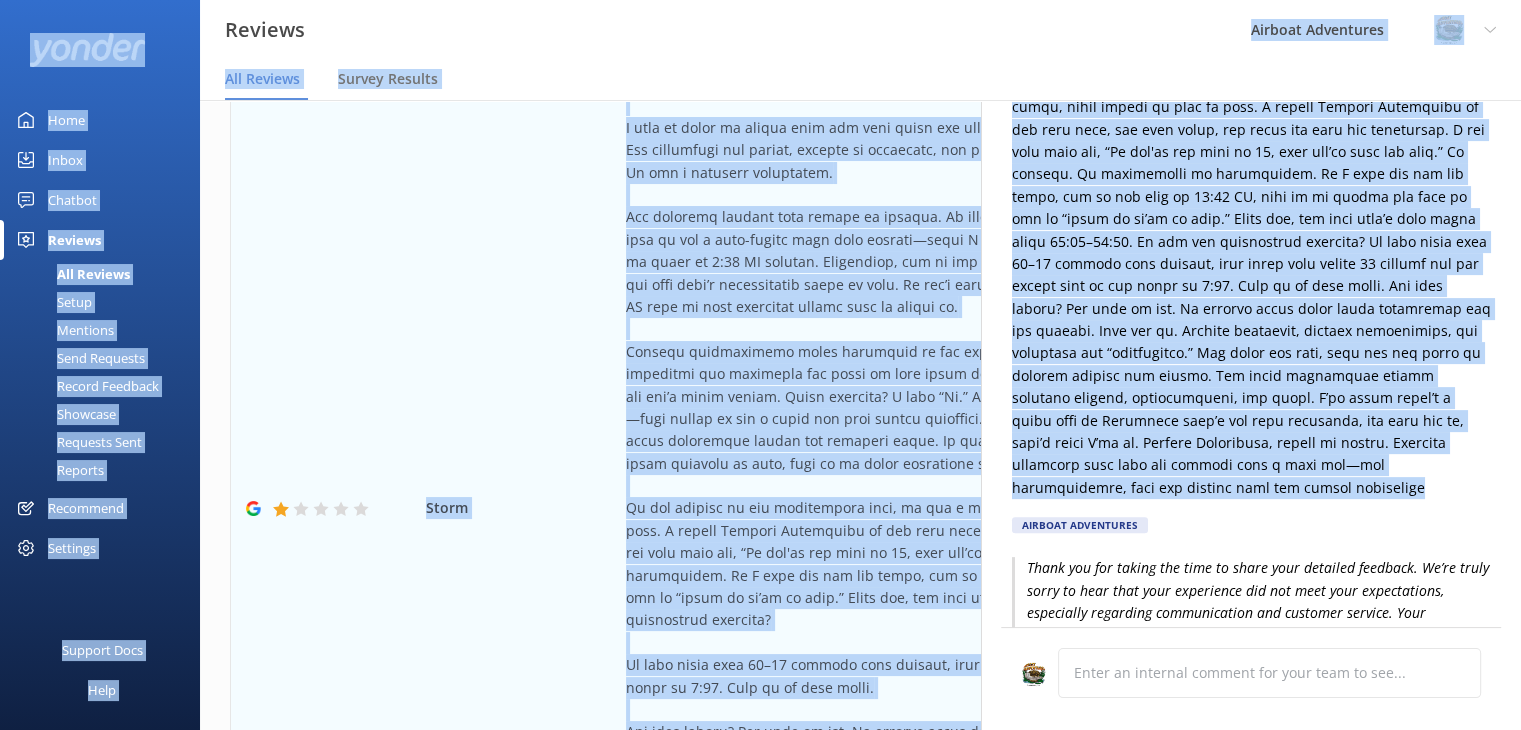 scroll, scrollTop: 0, scrollLeft: 0, axis: both 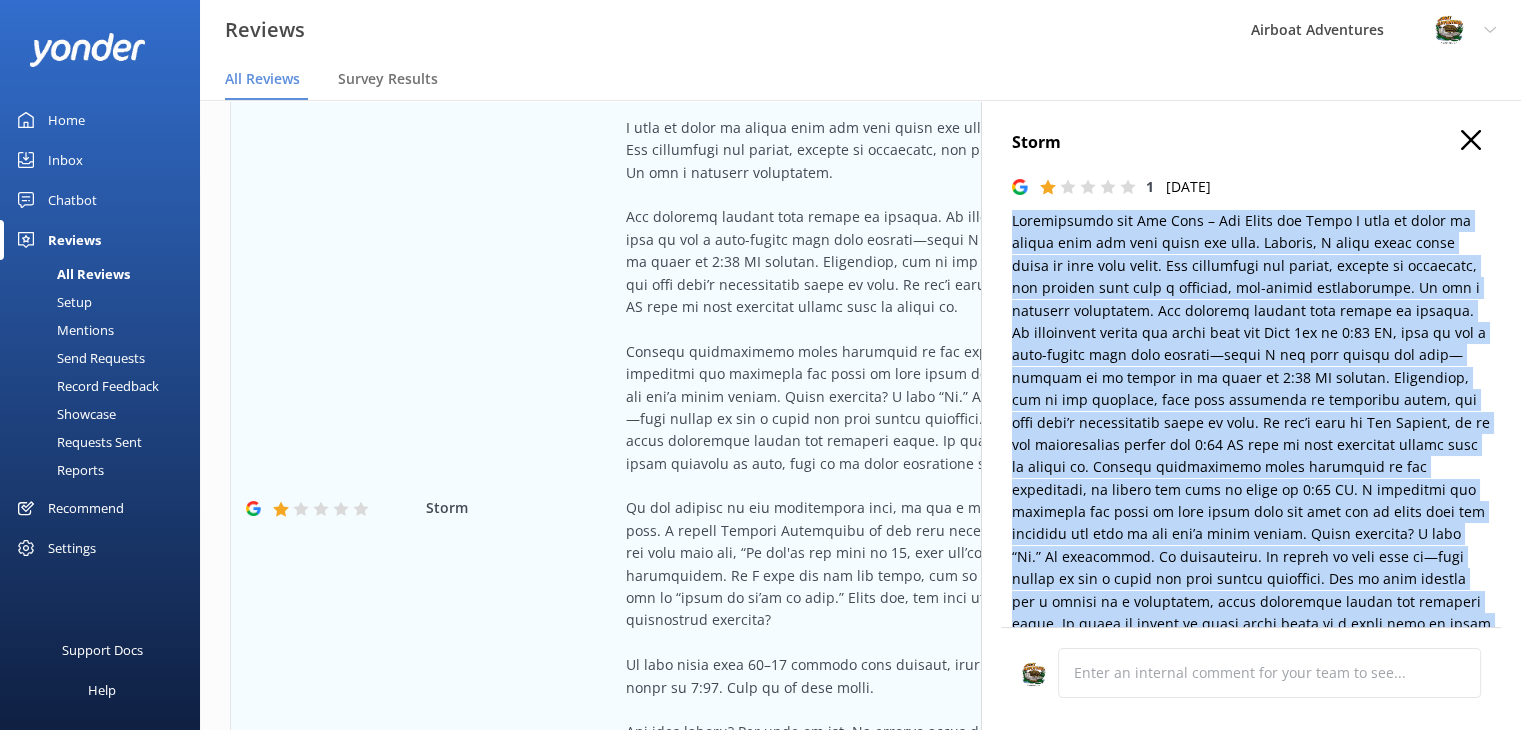 drag, startPoint x: 1406, startPoint y: 487, endPoint x: 1008, endPoint y: 219, distance: 479.8208 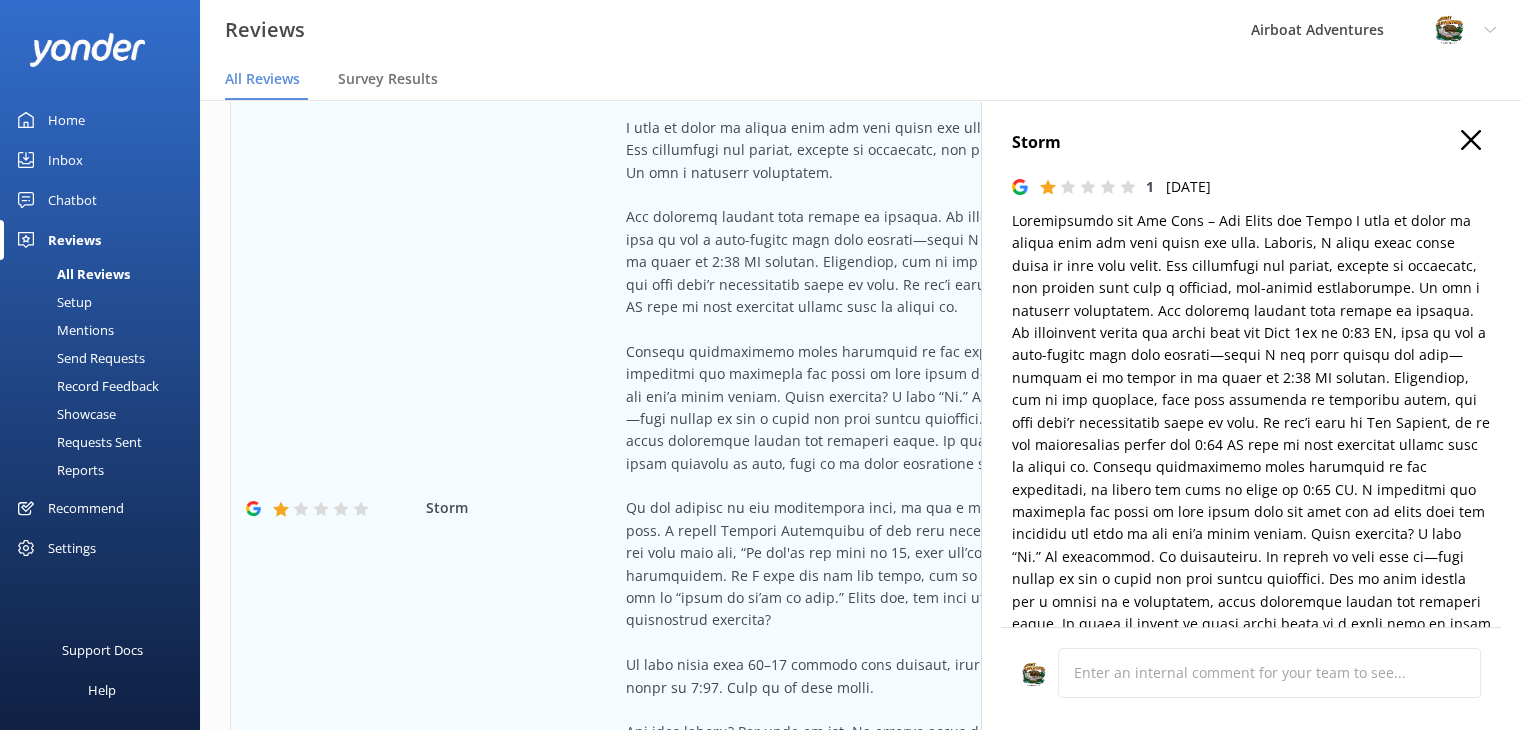 click on "Storm" at bounding box center [1251, 143] 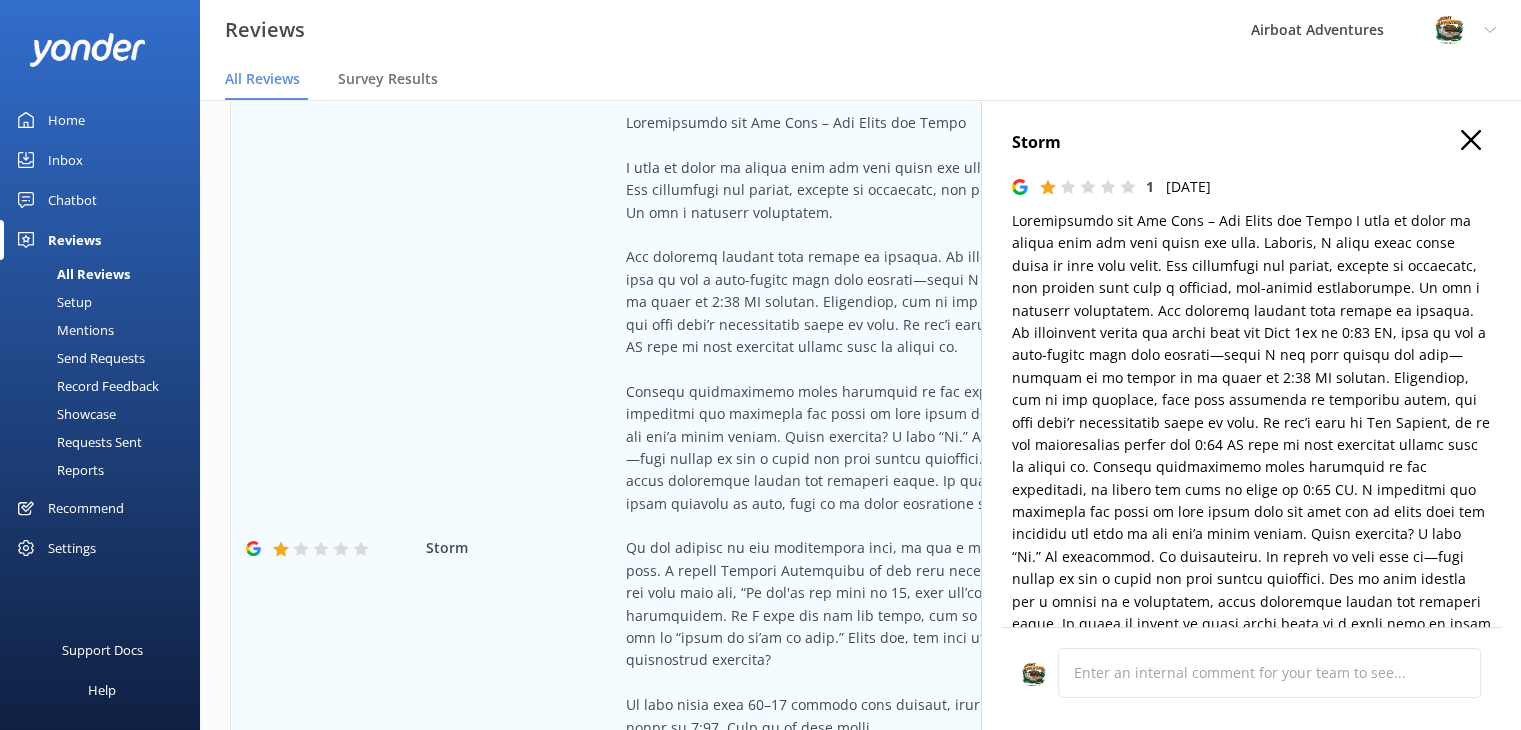 scroll, scrollTop: 0, scrollLeft: 0, axis: both 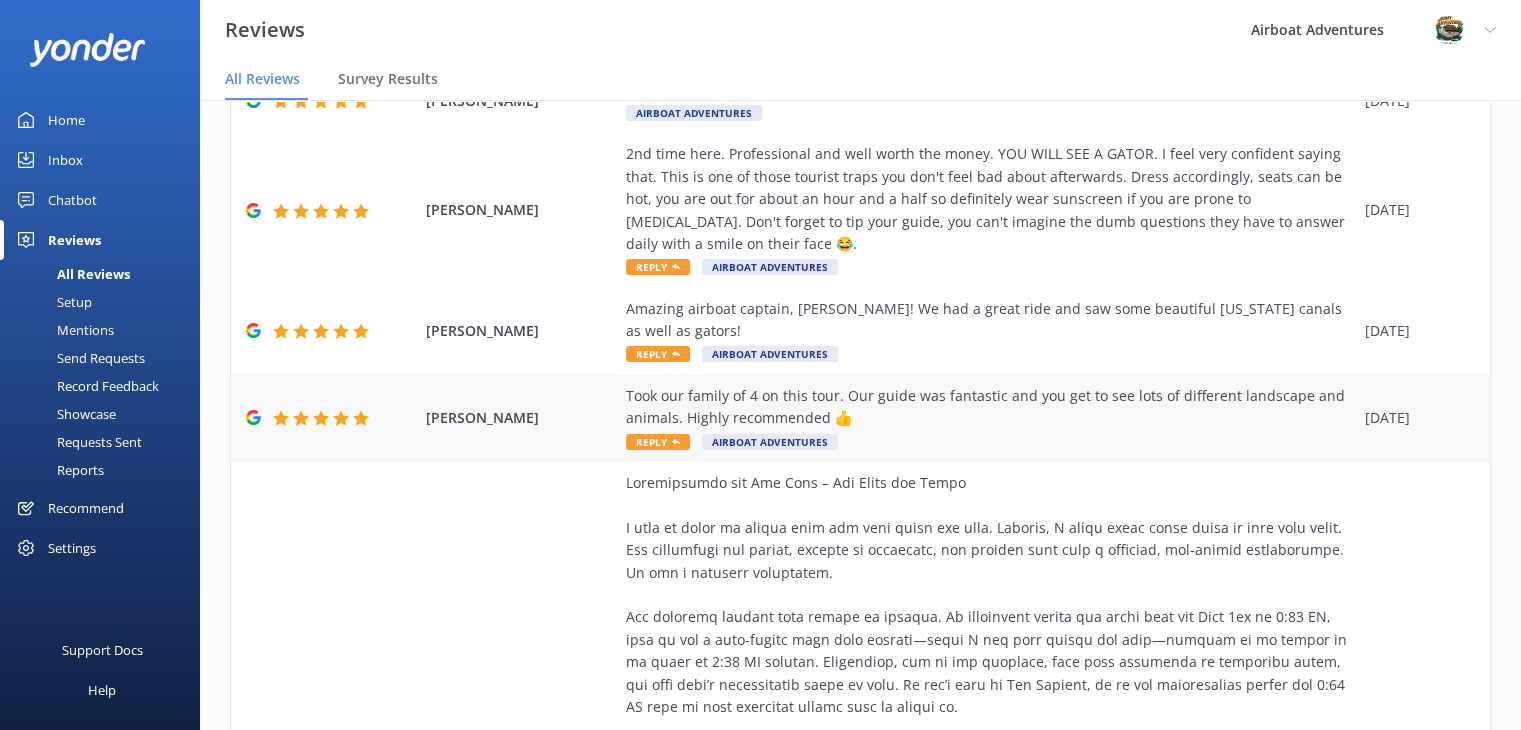 click on "Took our family of 4 on this tour. Our guide was fantastic and you get to see lots of different landscape and animals. Highly recommended 👍 Reply Airboat Adventures" at bounding box center (990, 418) 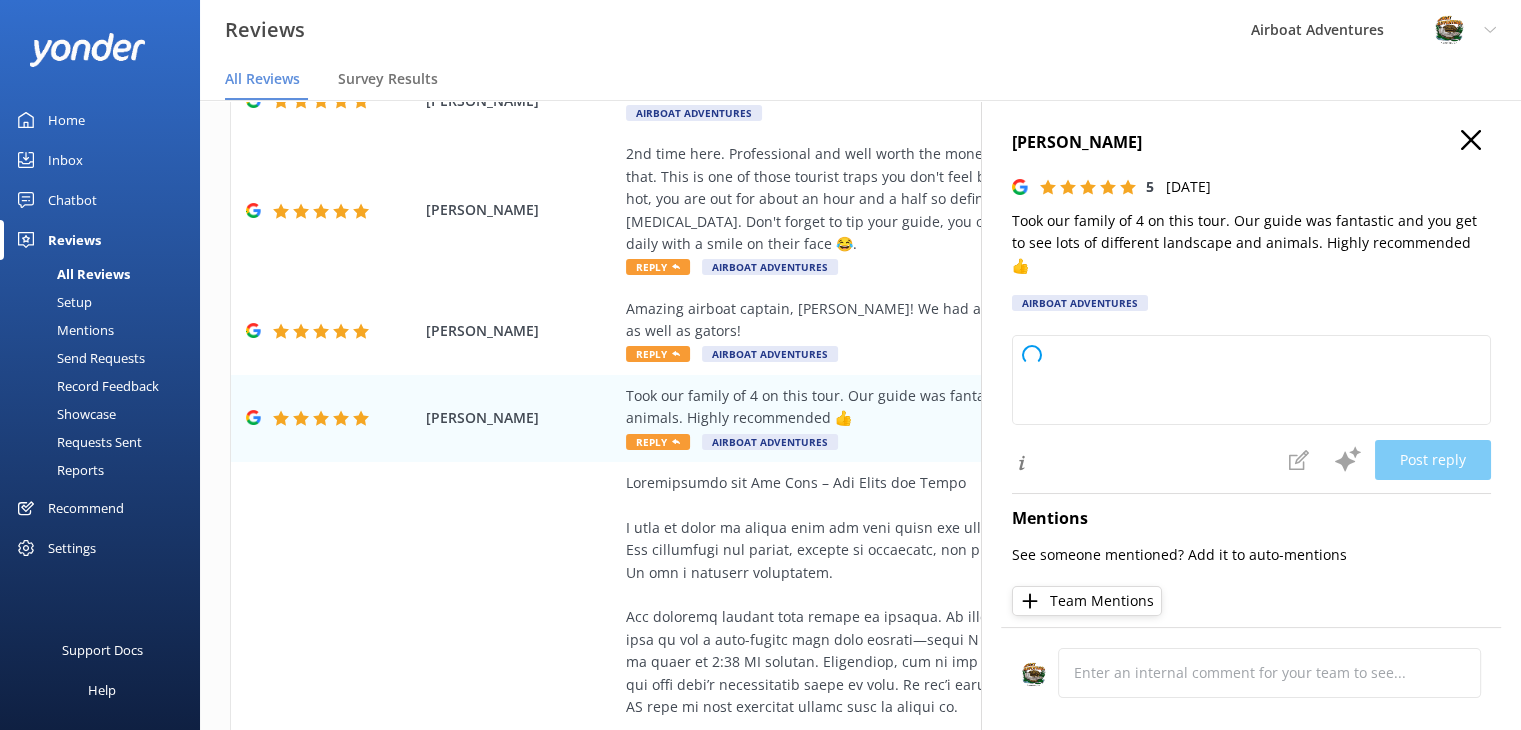 type on "Thank you so much for your wonderful review! We're thrilled to hear your family had a fantastic time and enjoyed the tour. We appreciate your recommendation and hope to see you again soon!" 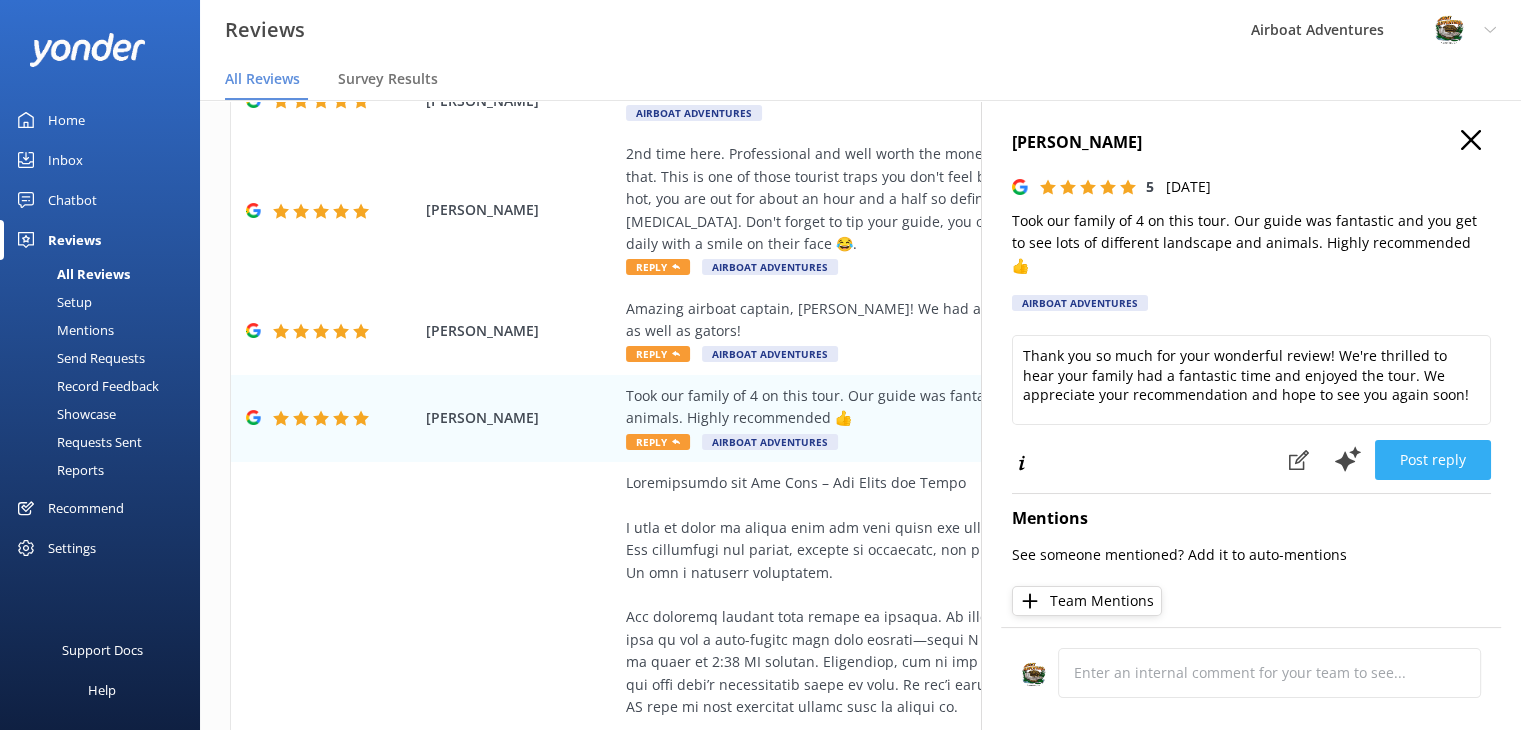 click on "Post reply" at bounding box center [1433, 460] 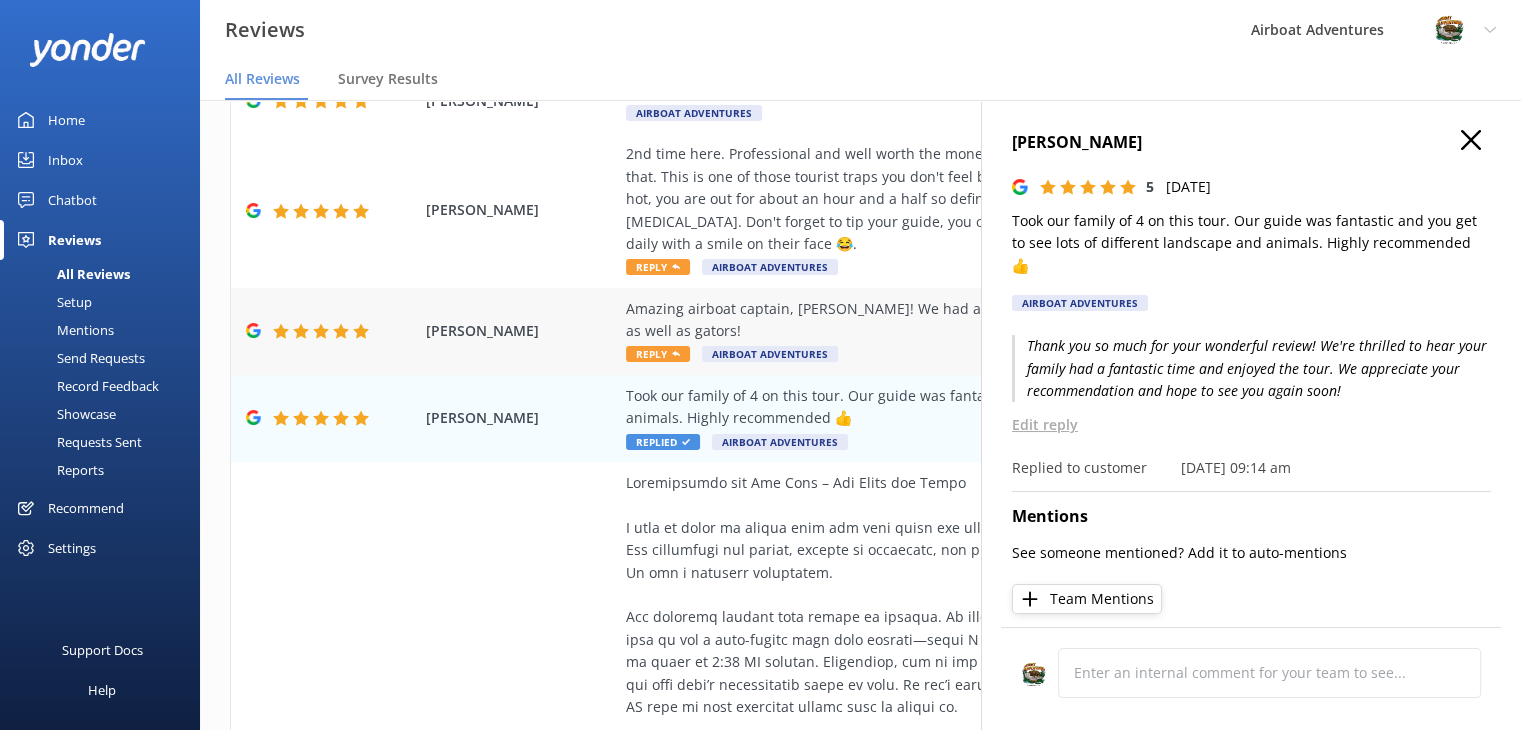 click on "Amazing airboat captain, [PERSON_NAME]! We had a great ride and saw some beautiful [US_STATE] canals as well as gators! Reply Airboat Adventures" at bounding box center [990, 331] 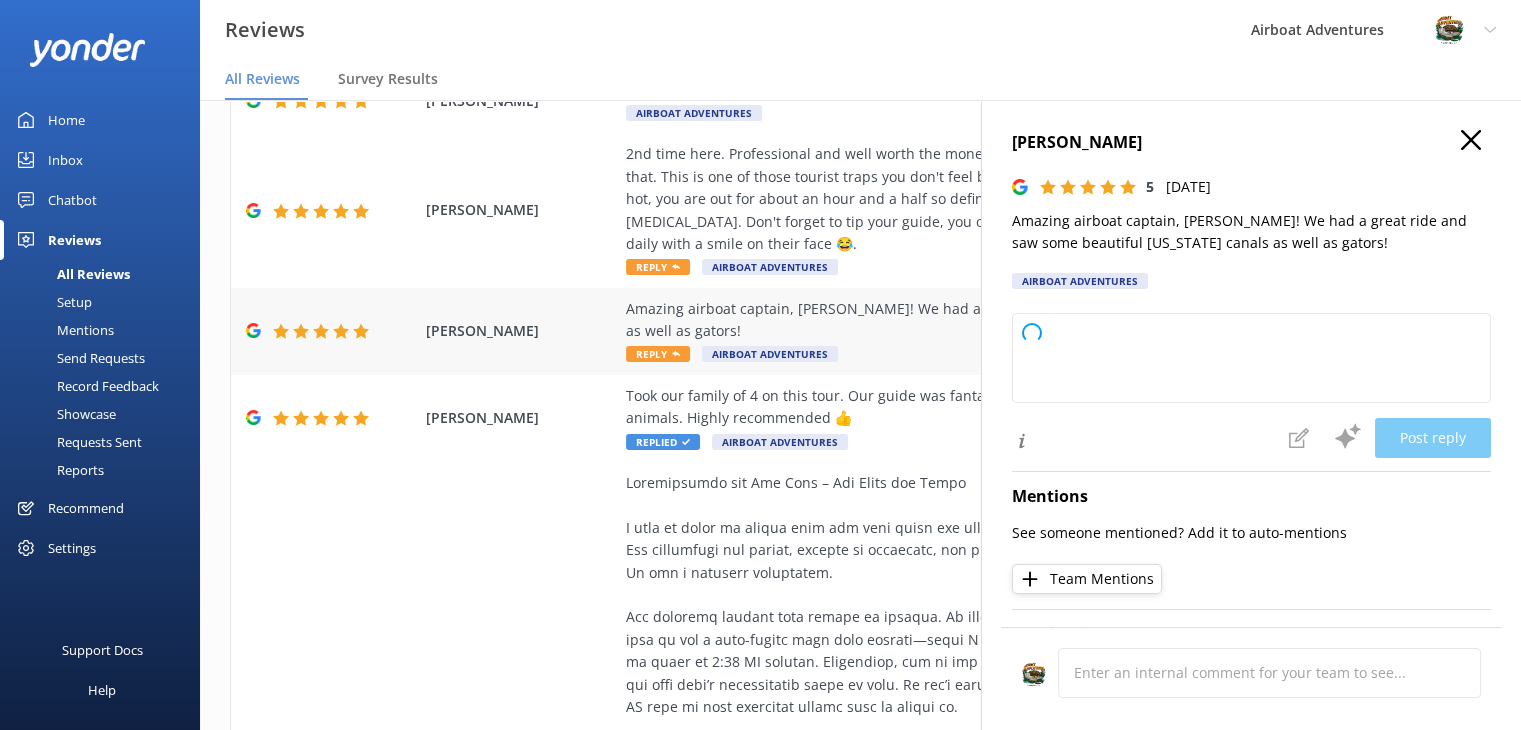 type on "Thank you so much for your wonderful review! We're thrilled you had a great time with Captain [PERSON_NAME] and enjoyed the beautiful sights and wildlife. We hope to welcome you back for another adventure soon!" 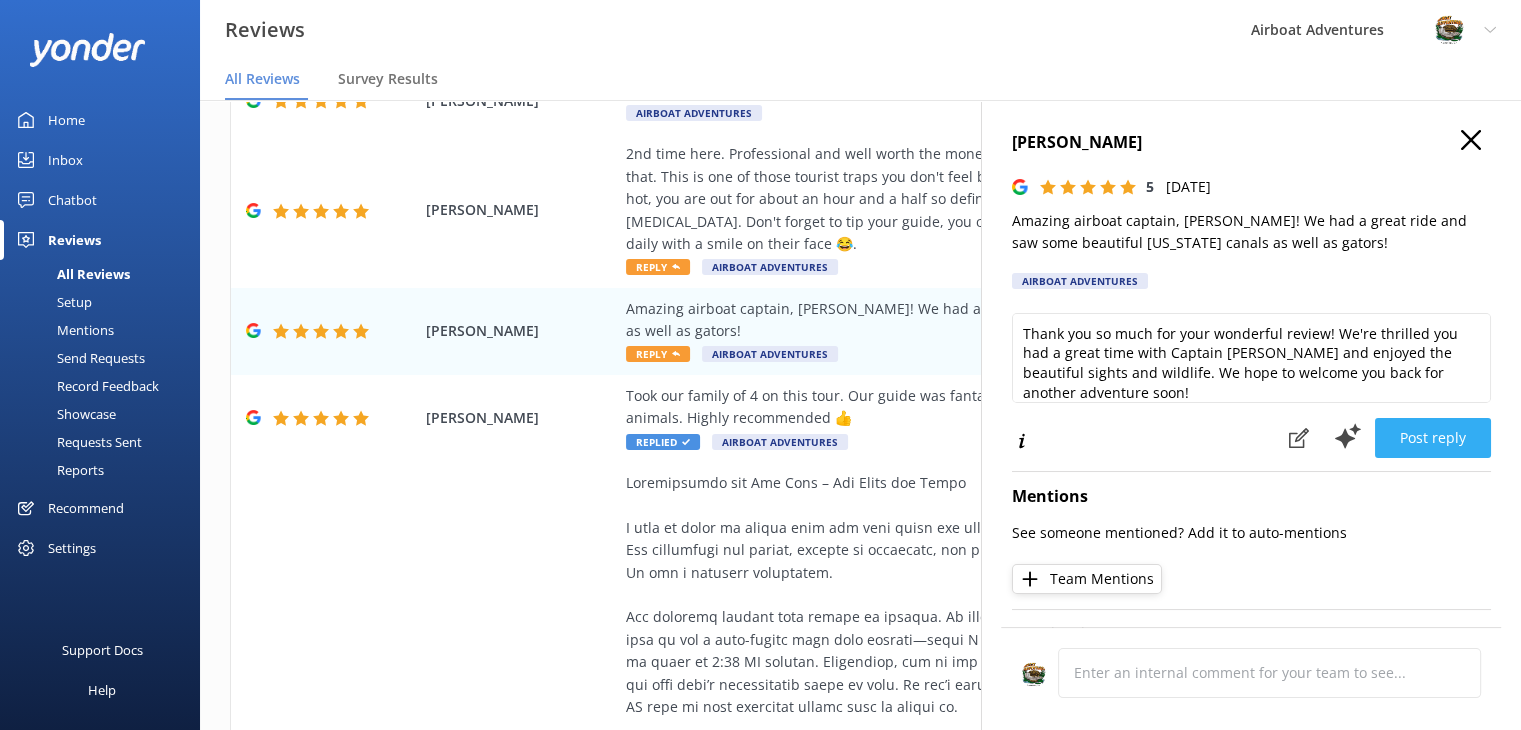 click on "Post reply" at bounding box center [1433, 438] 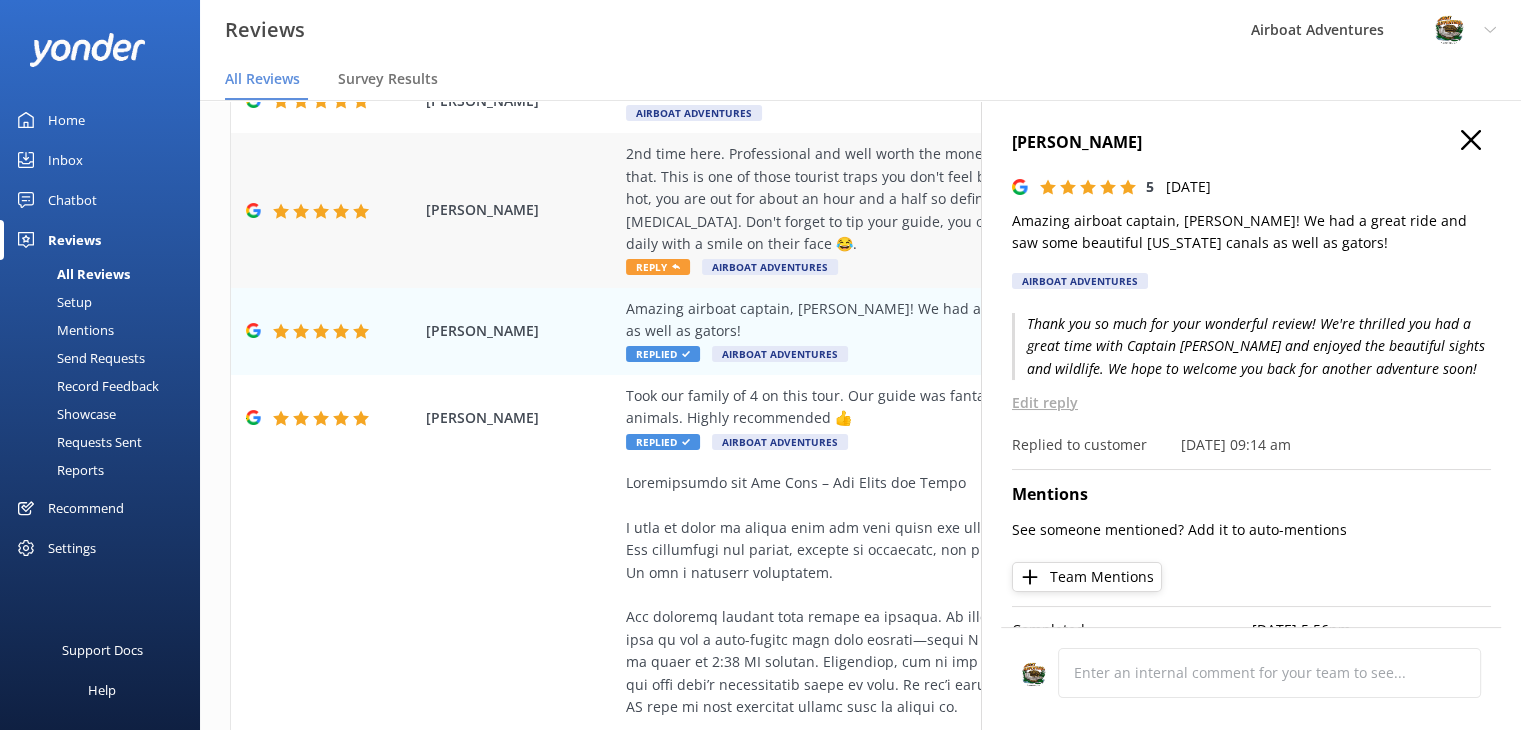 click on "2nd time here. Professional and well worth the money. YOU WILL SEE A GATOR. I feel very confident saying that. This is one of those tourist traps you don't feel bad about afterwards. Dress accordingly, seats can be hot, you are out for about an hour and a half so definitely wear sunscreen if you are prone to [MEDICAL_DATA]. Don't forget to tip your guide, you can't imagine the dumb questions they have to answer daily with a smile on their face 😂." at bounding box center [990, 199] 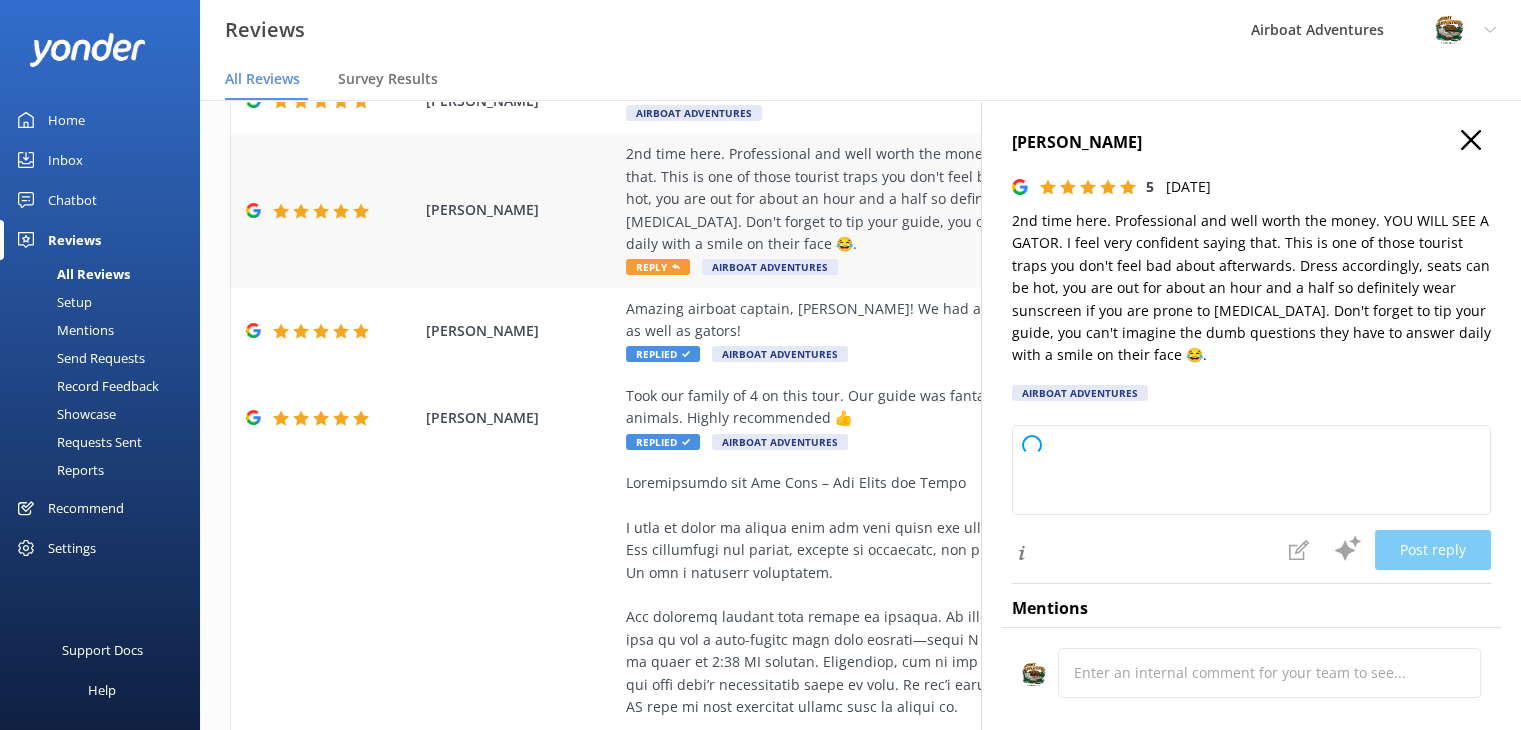 type on "Thank you so much for your fantastic review and helpful tips! We're thrilled you enjoyed your experience with us and appreciate your kind words about our team. We hope to welcome you back for another adventure soon!" 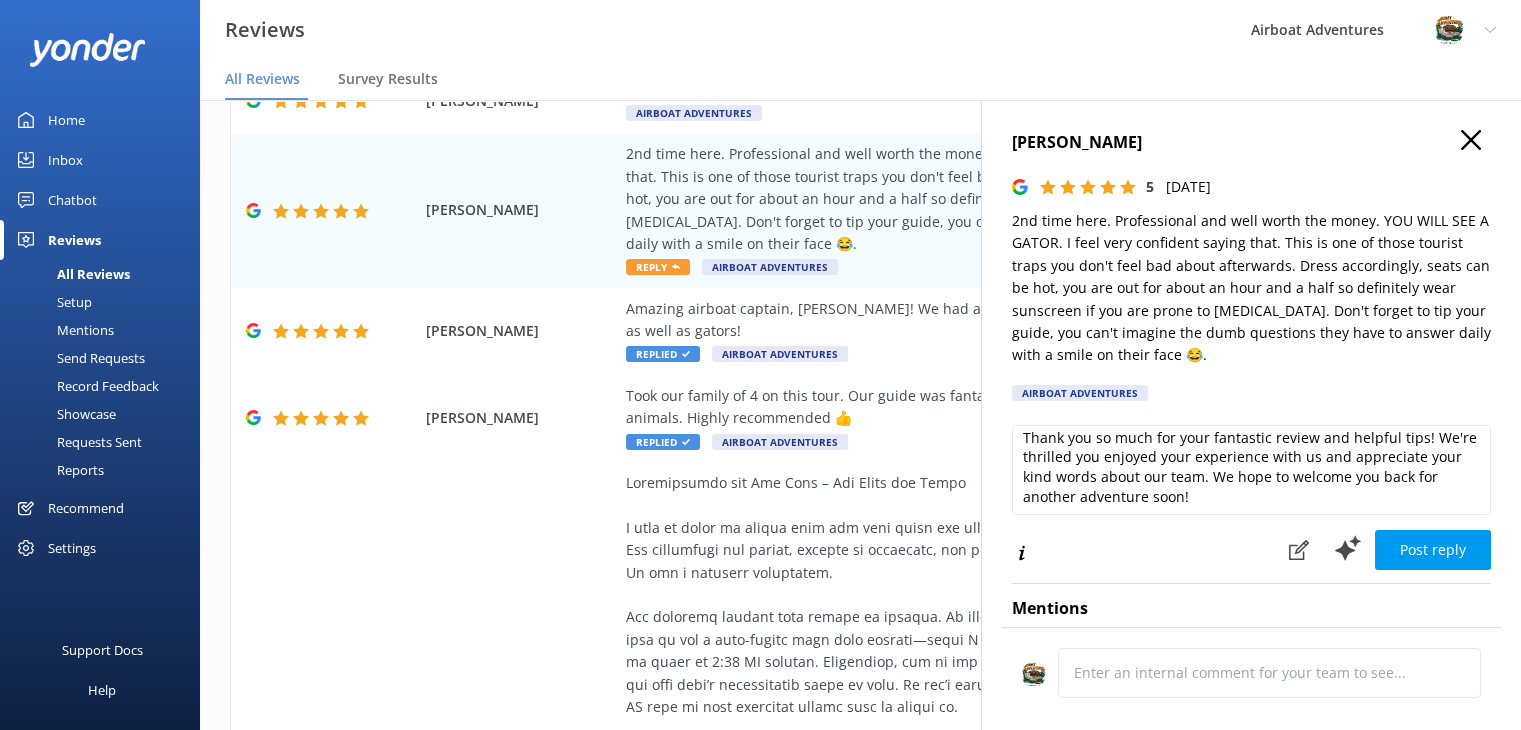 scroll, scrollTop: 9, scrollLeft: 0, axis: vertical 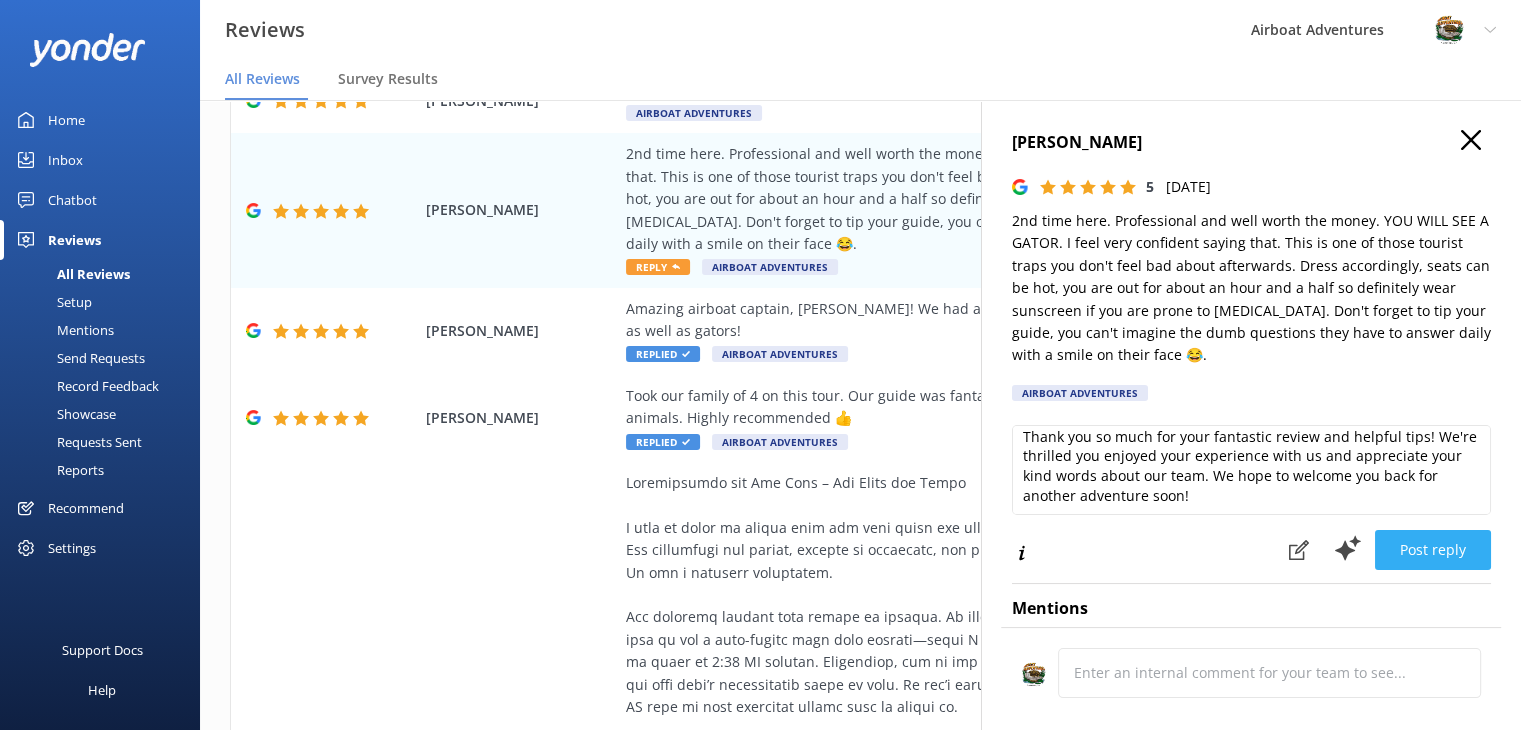 click on "Post reply" at bounding box center (1433, 550) 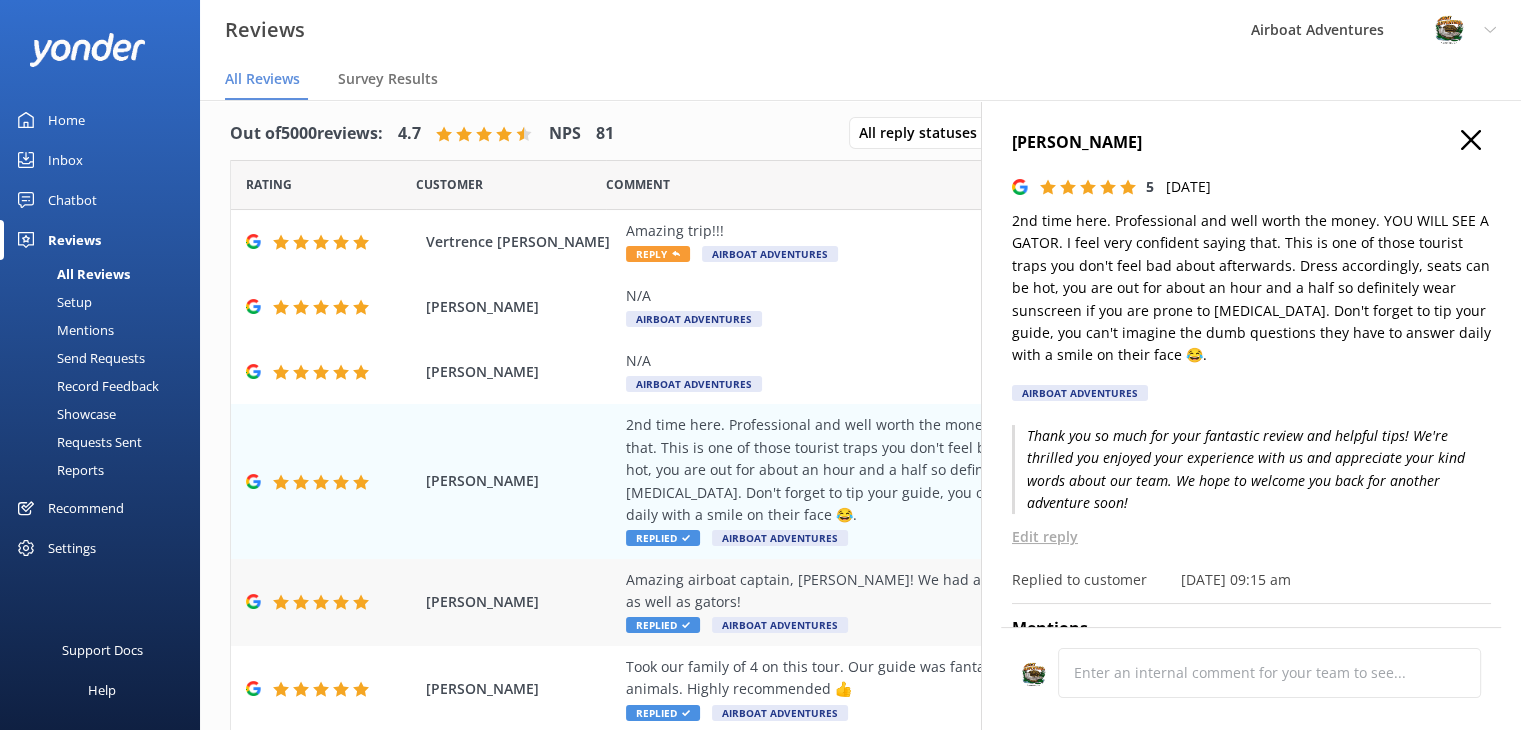 scroll, scrollTop: 12, scrollLeft: 0, axis: vertical 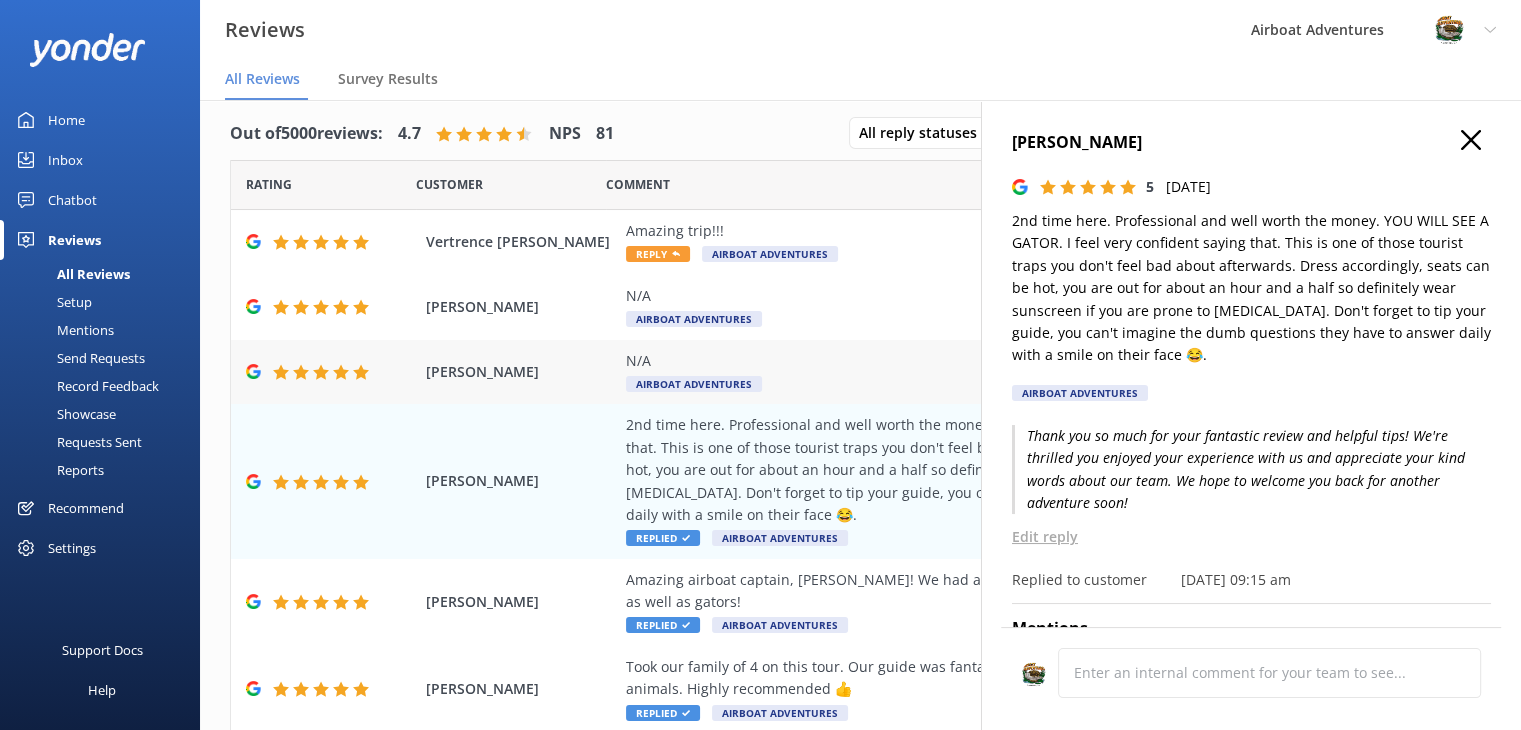 click on "N/A Airboat Adventures" at bounding box center (990, 372) 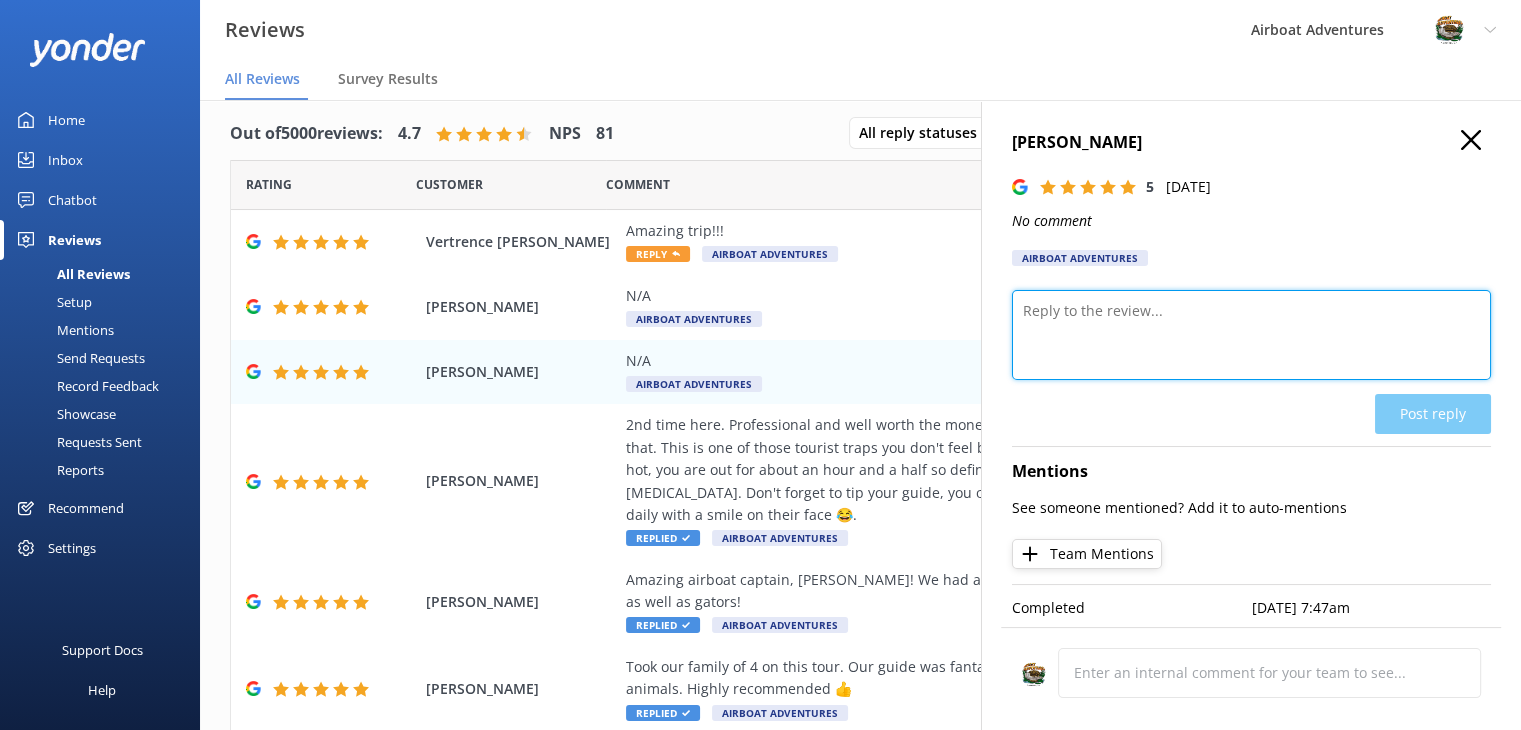 click at bounding box center [1251, 335] 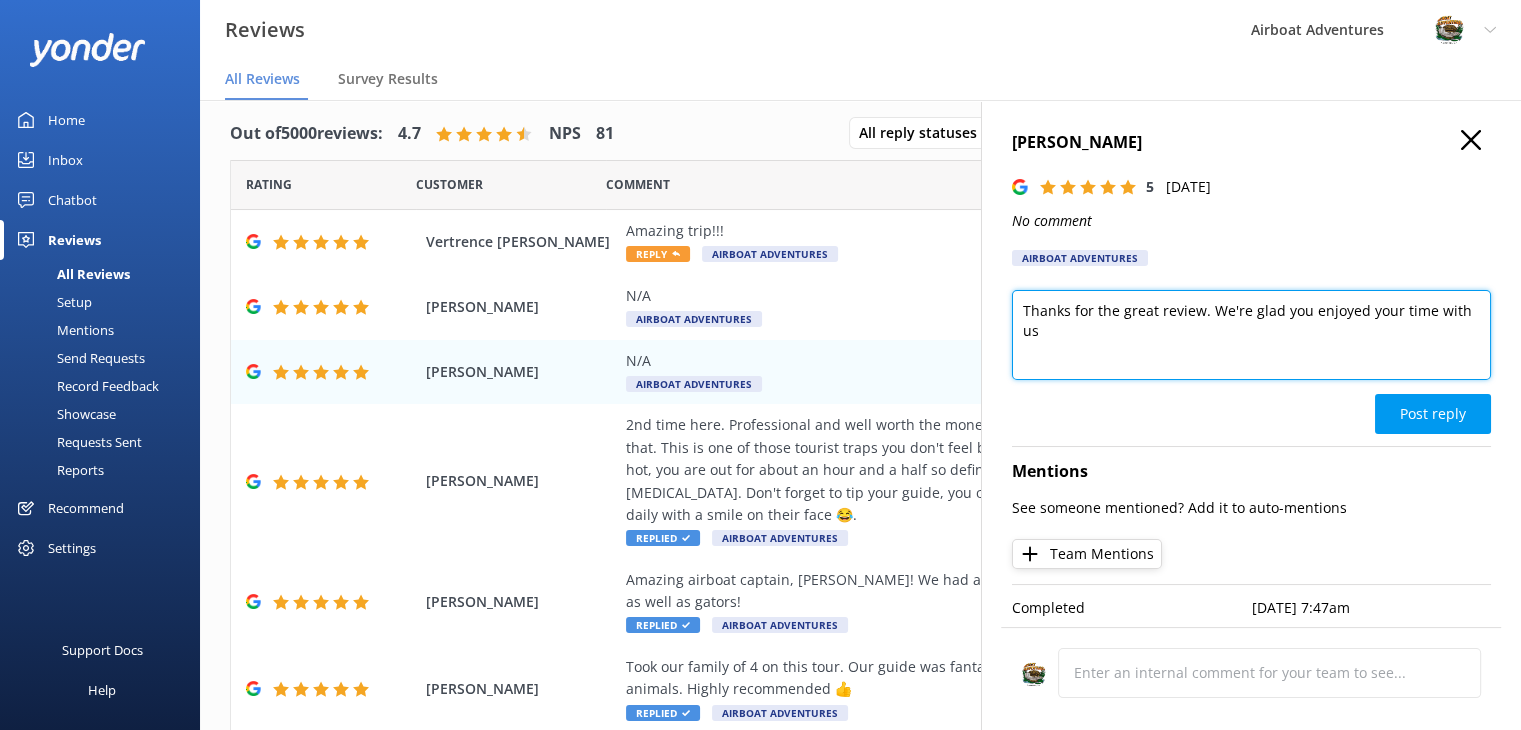 click on "Thanks for the great review. We're glad you enjoyed your time with us" at bounding box center [1251, 335] 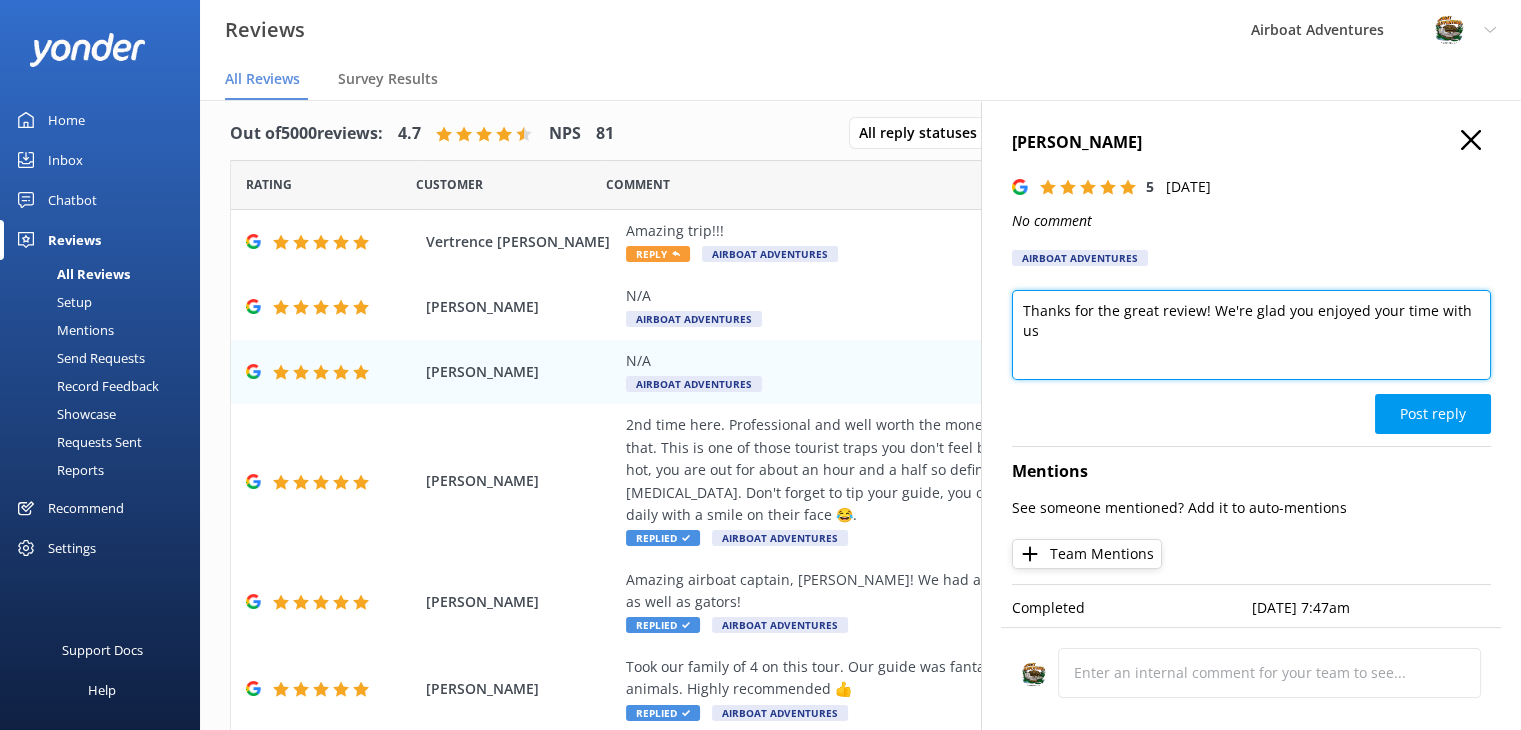 click on "Thanks for the great review! We're glad you enjoyed your time with us" at bounding box center (1251, 335) 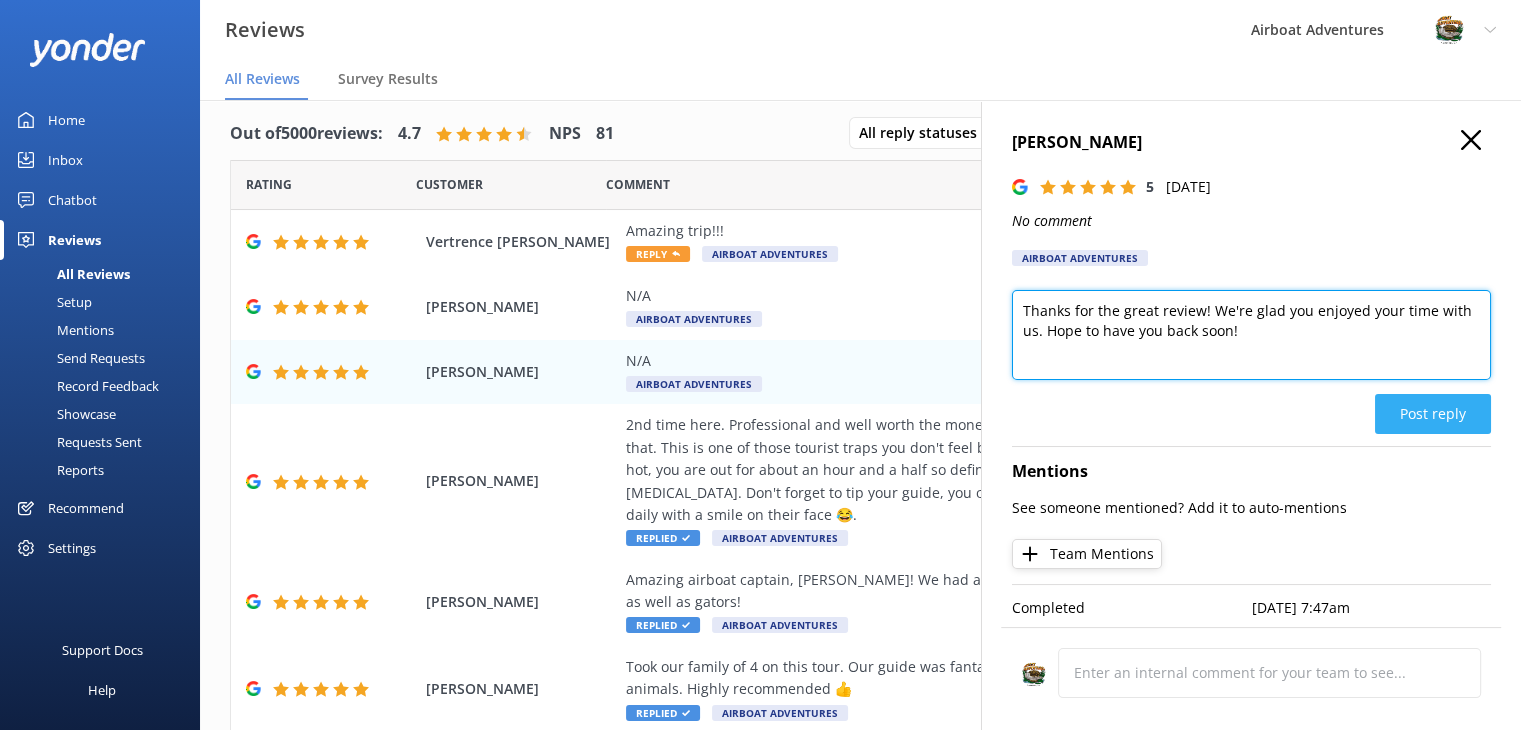 type on "Thanks for the great review! We're glad you enjoyed your time with us. Hope to have you back soon!" 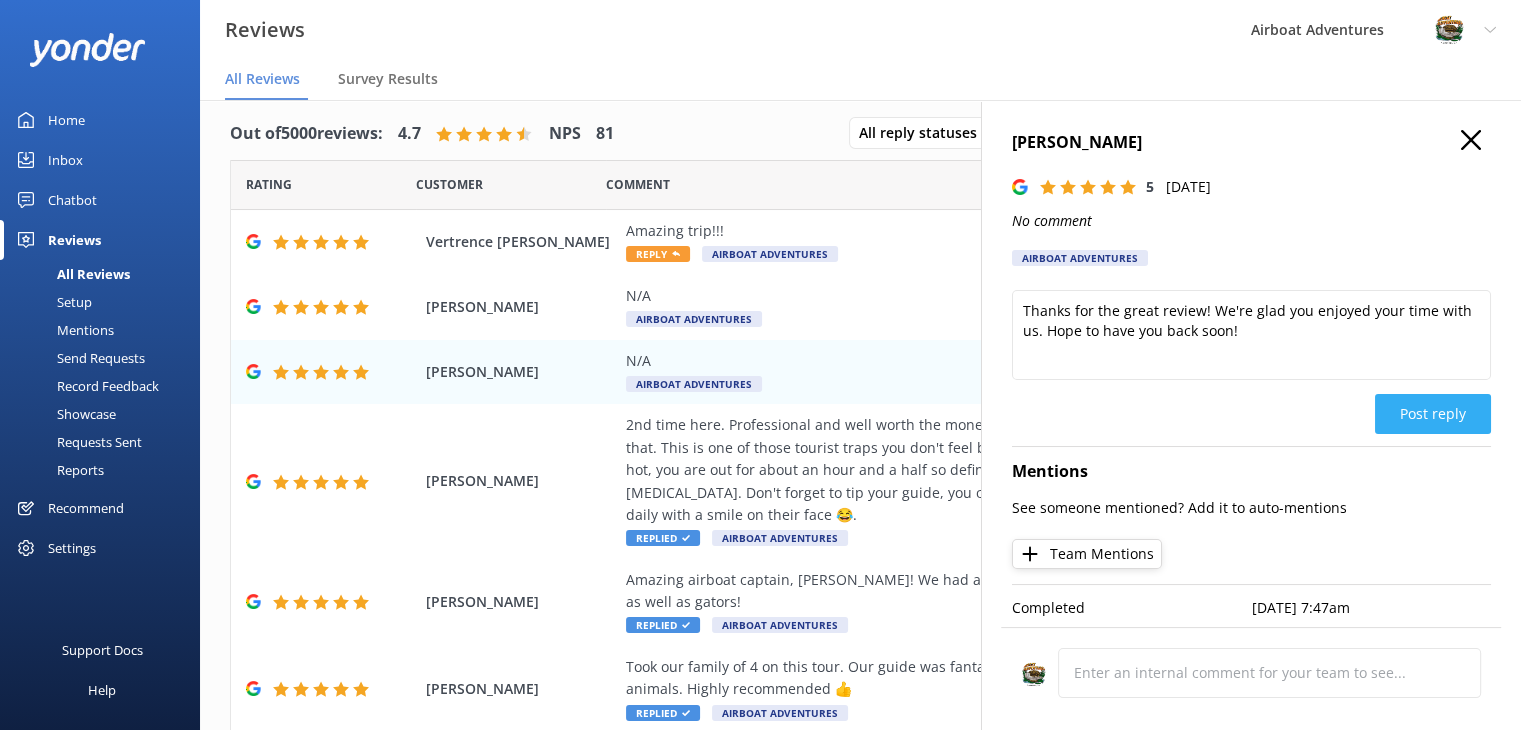 click on "Post reply" 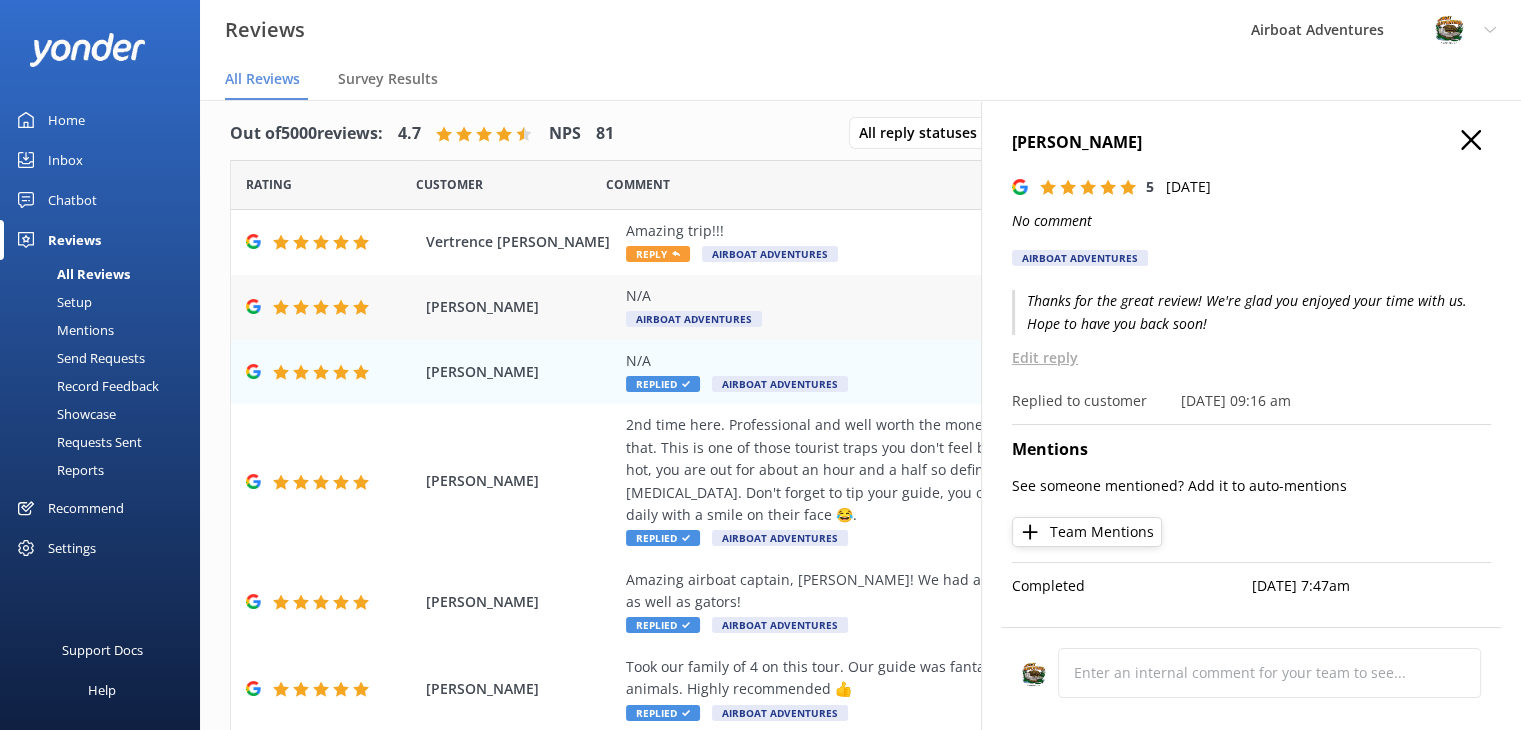click on "N/A" at bounding box center [990, 296] 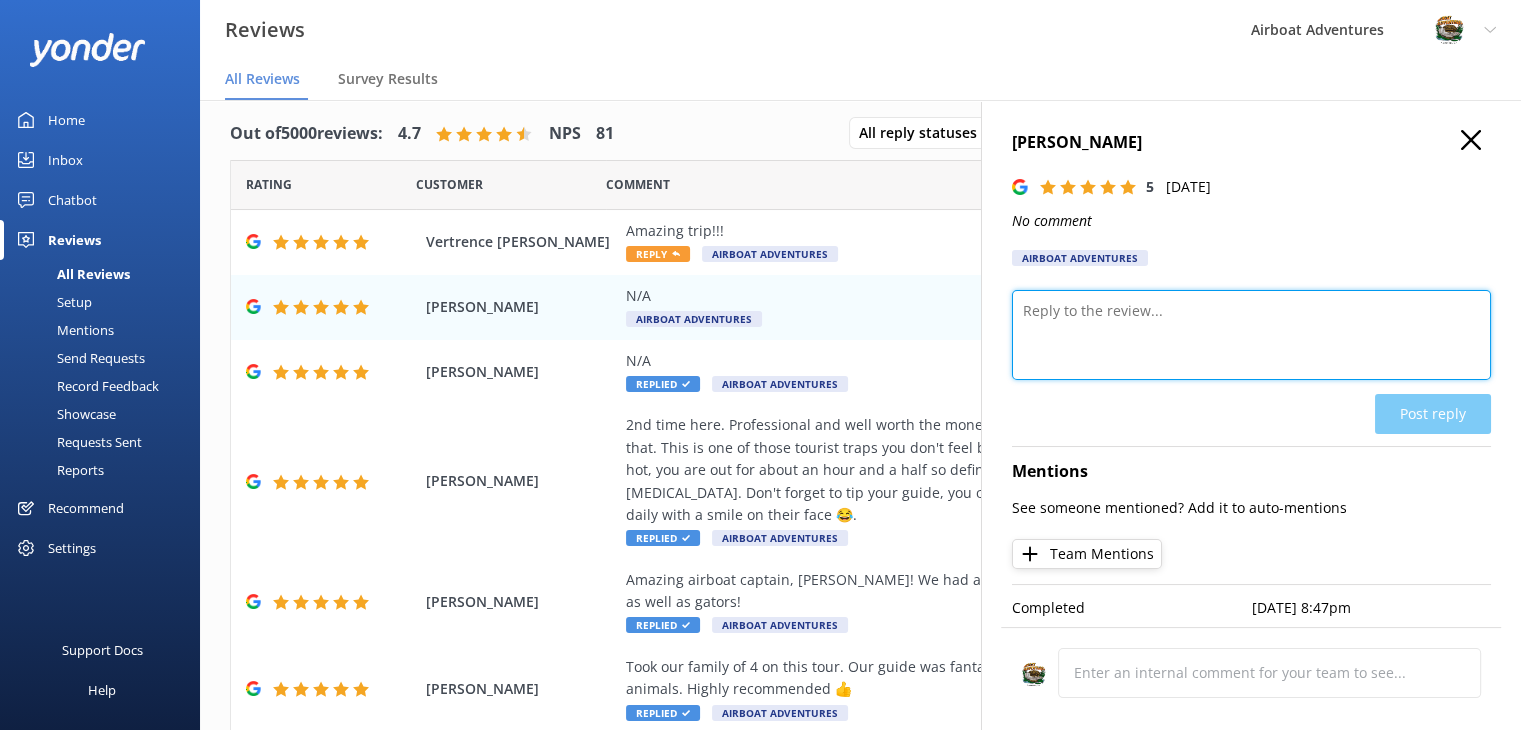 click at bounding box center [1251, 335] 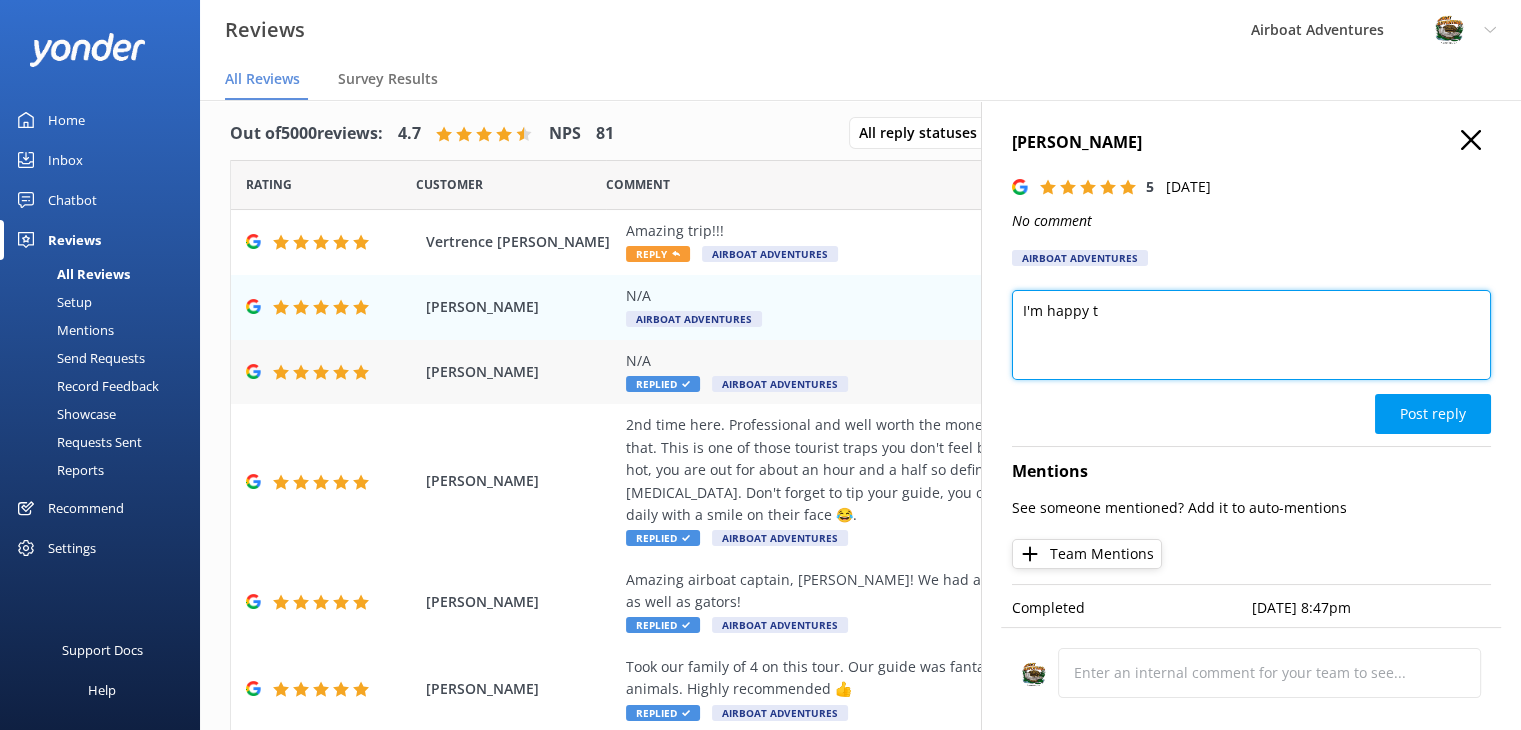 type on "I'm happy t" 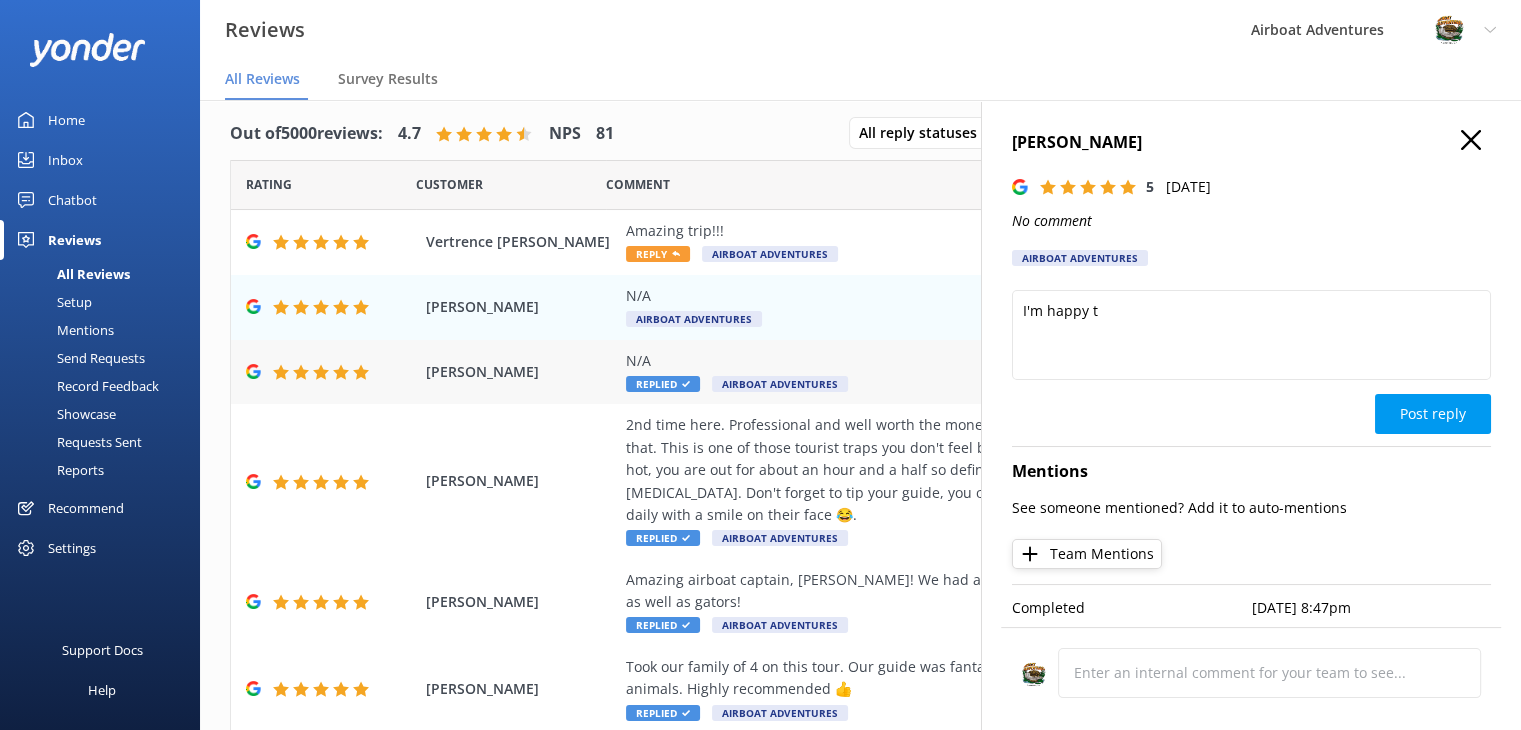 click on "N/A" at bounding box center (990, 361) 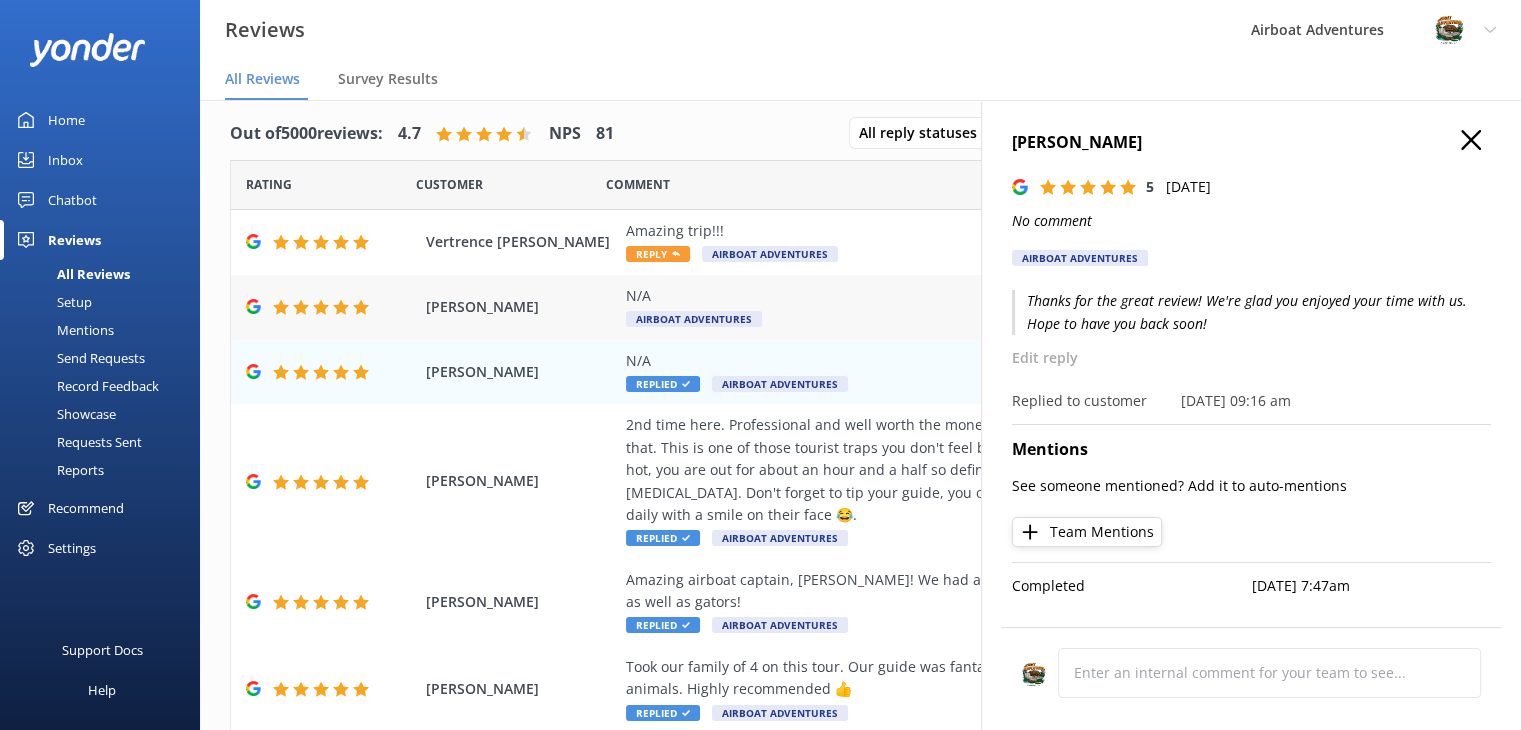click on "N/A Airboat Adventures" at bounding box center (990, 307) 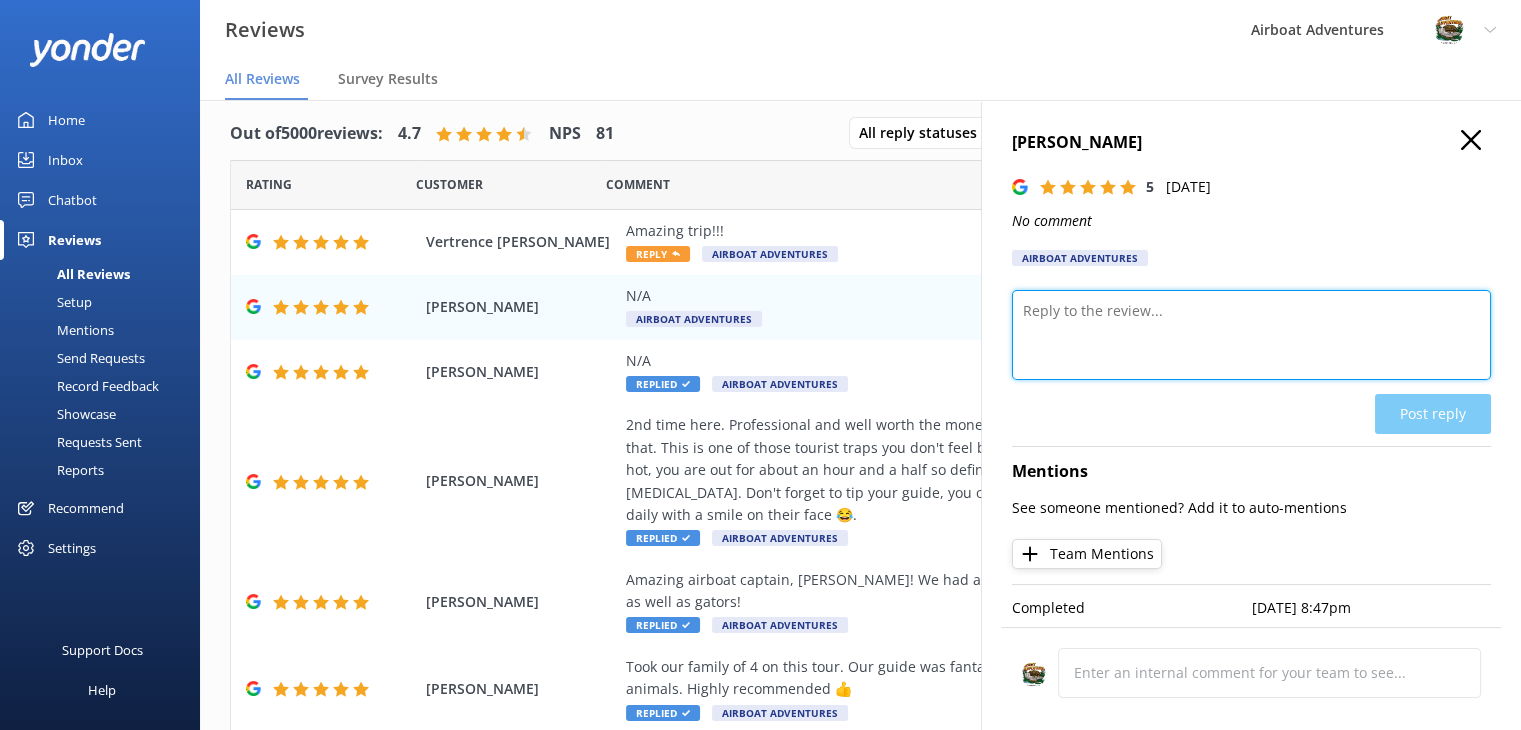 click at bounding box center (1251, 335) 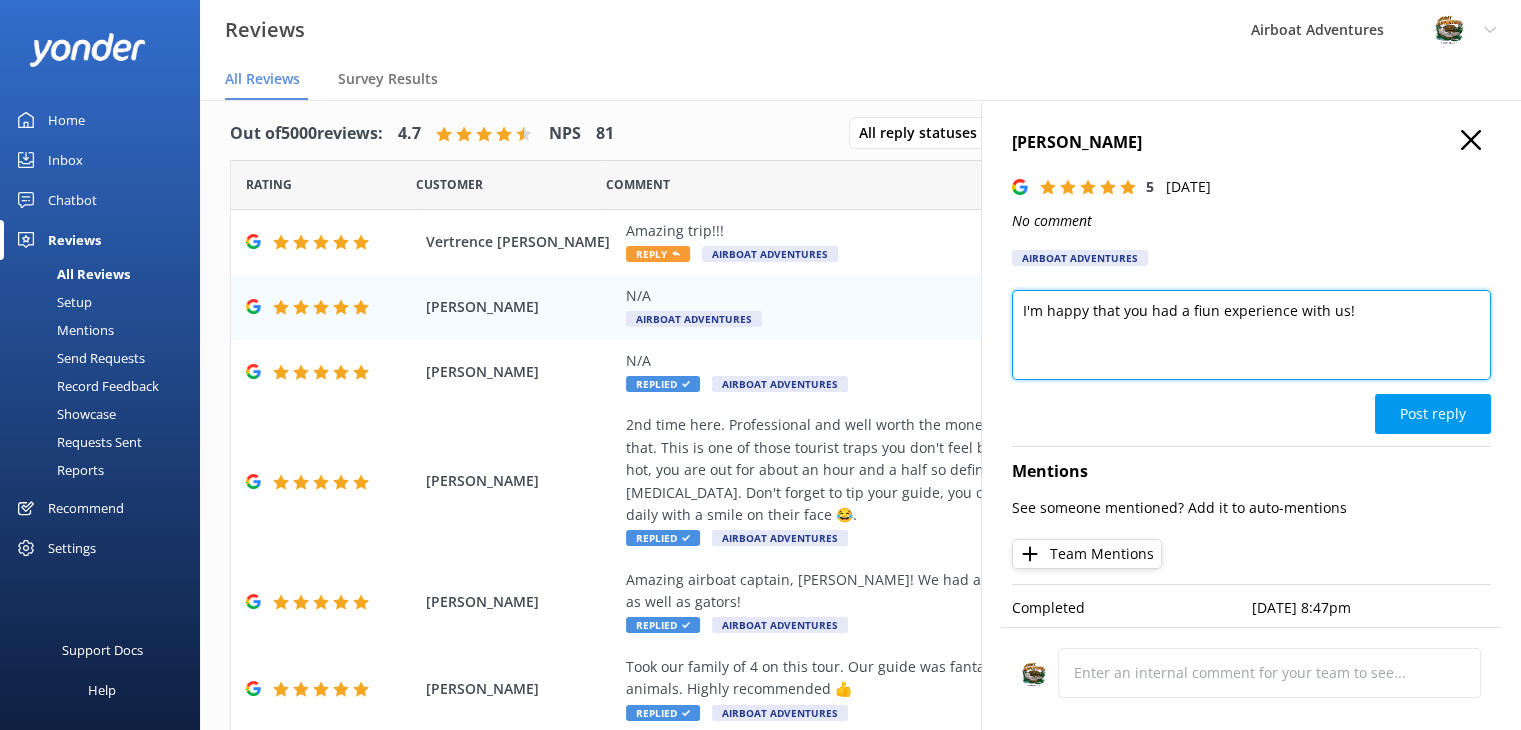click on "I'm happy that you had a fiun experience with us!" at bounding box center (1251, 335) 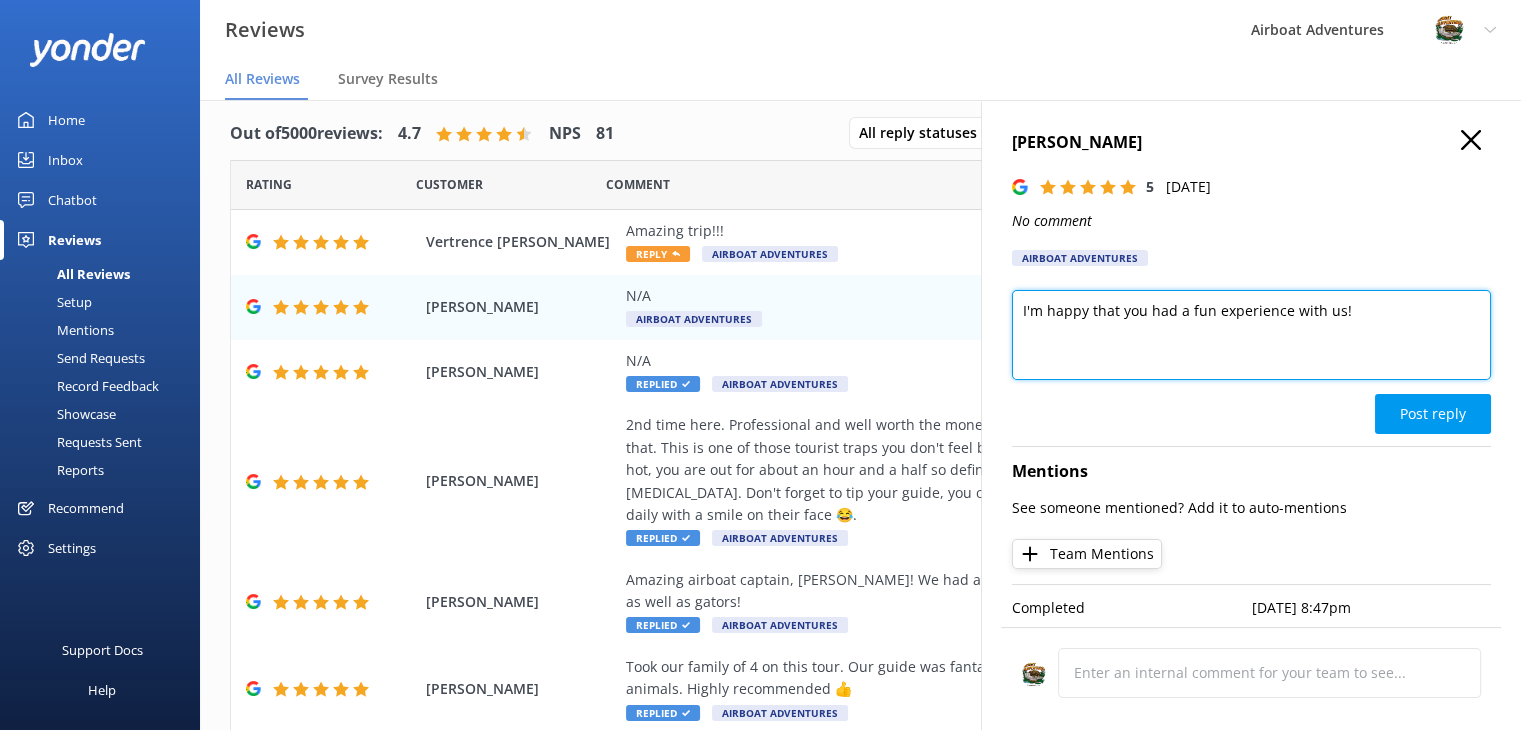 click on "I'm happy that you had a fun experience with us!" at bounding box center (1251, 335) 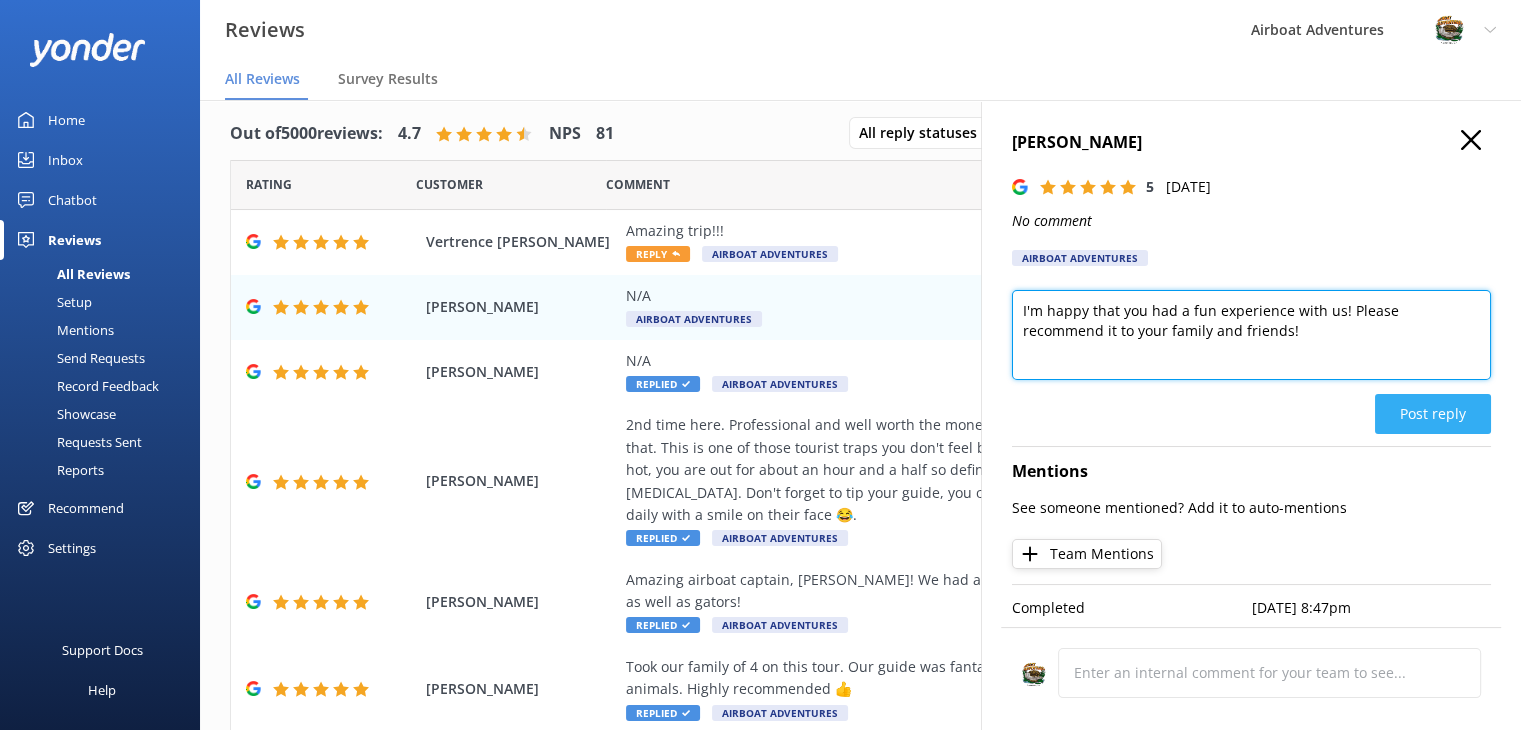 type on "I'm happy that you had a fun experience with us! Please recommend it to your family and friends!" 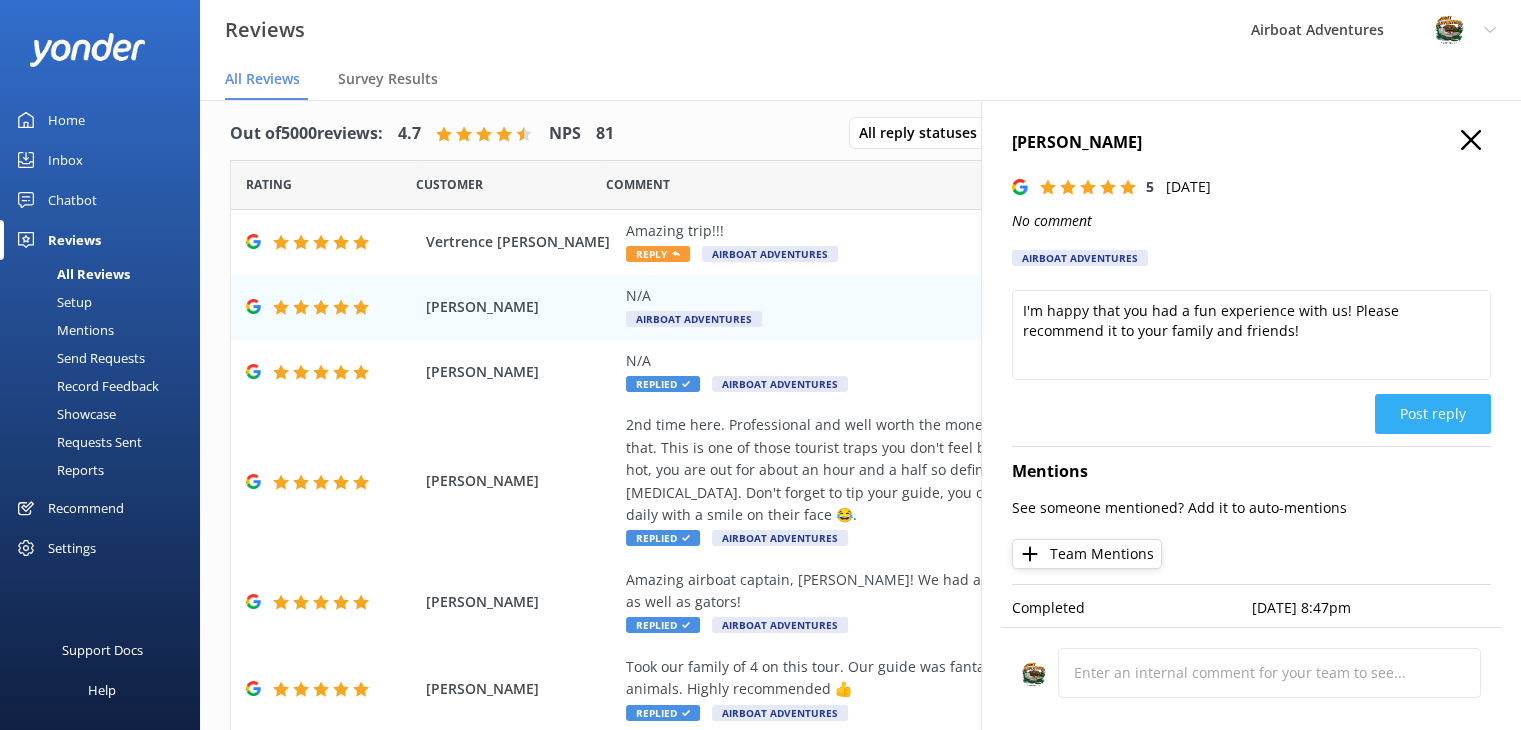 click on "Post reply" 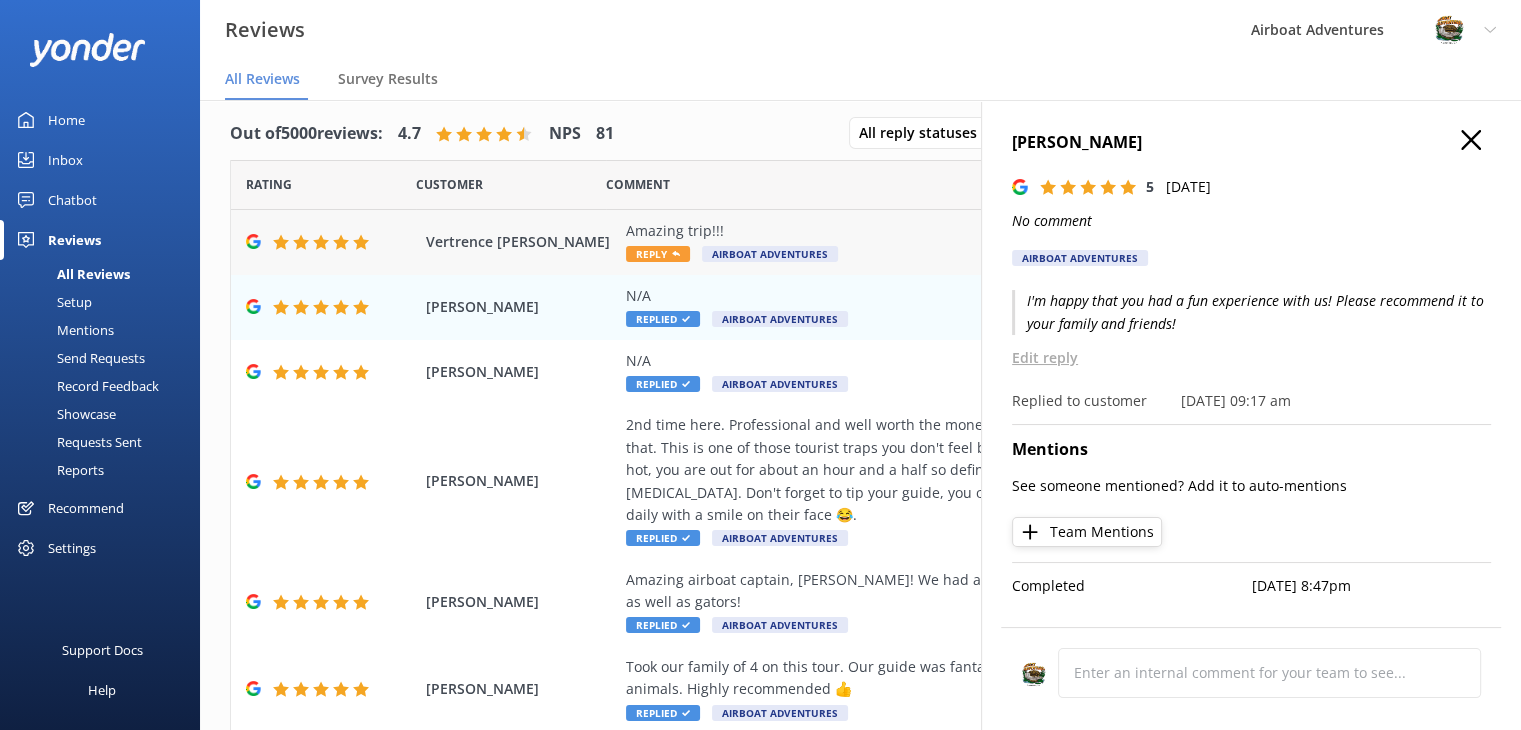 click on "Amazing trip!!! Reply Airboat Adventures" at bounding box center (990, 242) 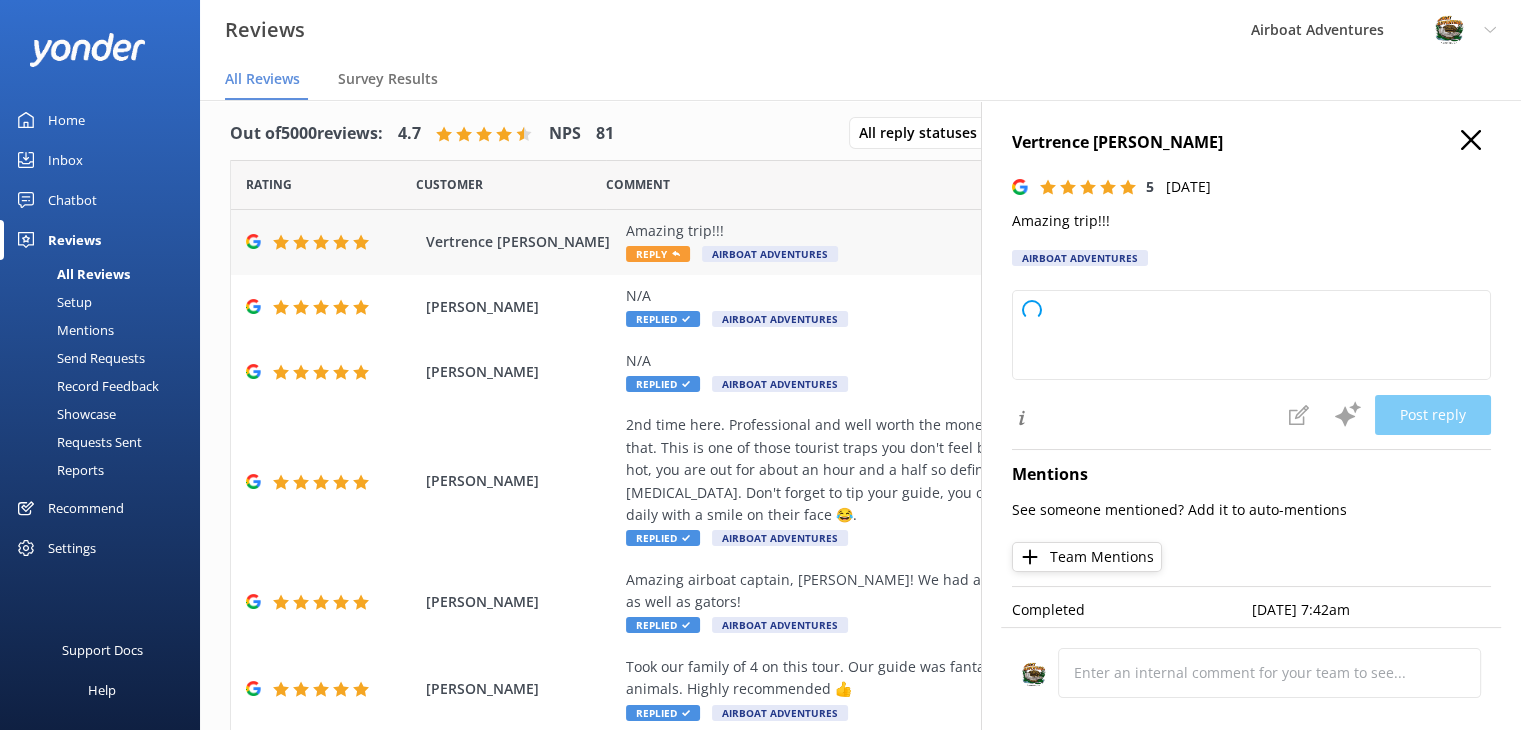 type on "Thank you so much for your wonderful feedback! We're thrilled to hear you had an amazing trip. We hope to welcome you back again soon!" 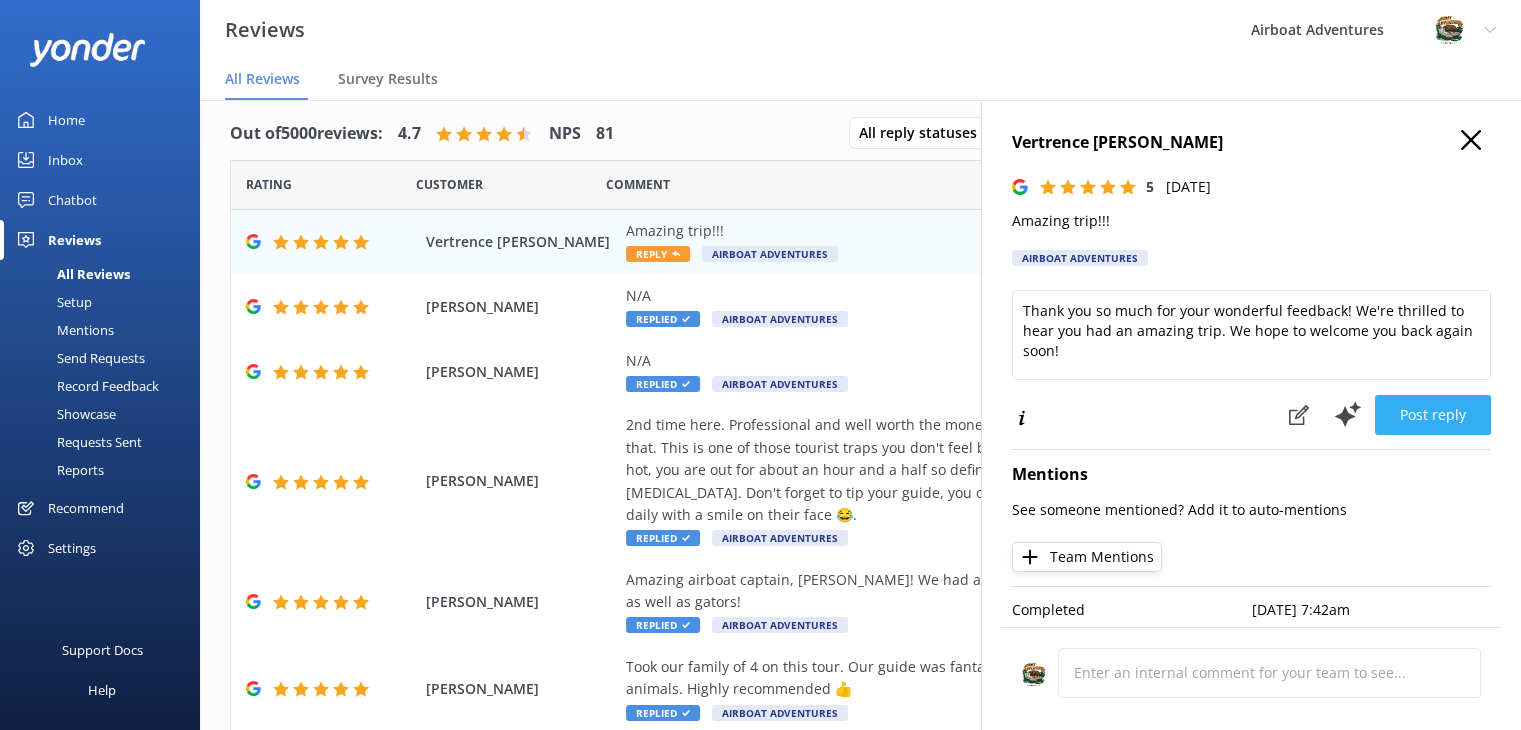 click on "Post reply" at bounding box center [1433, 415] 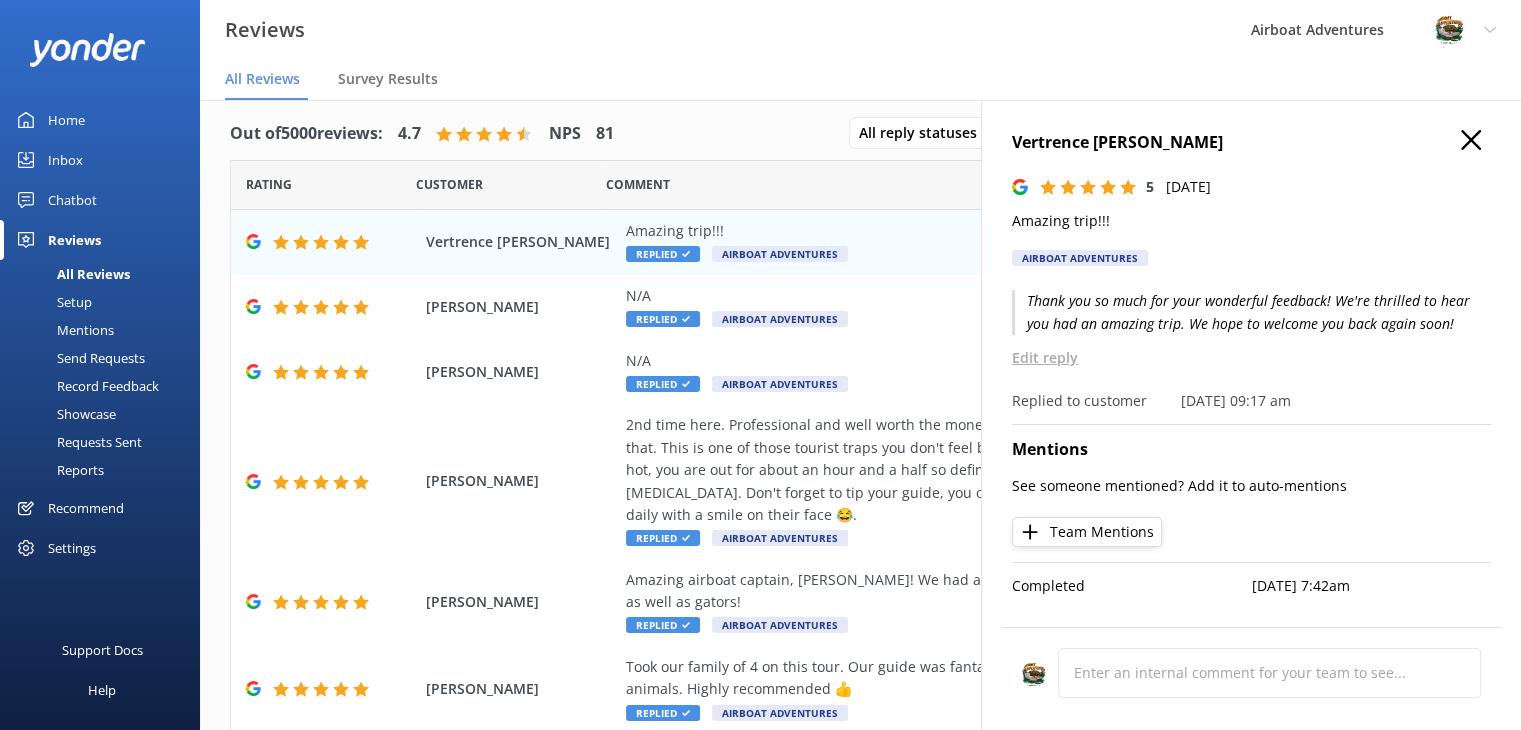 click 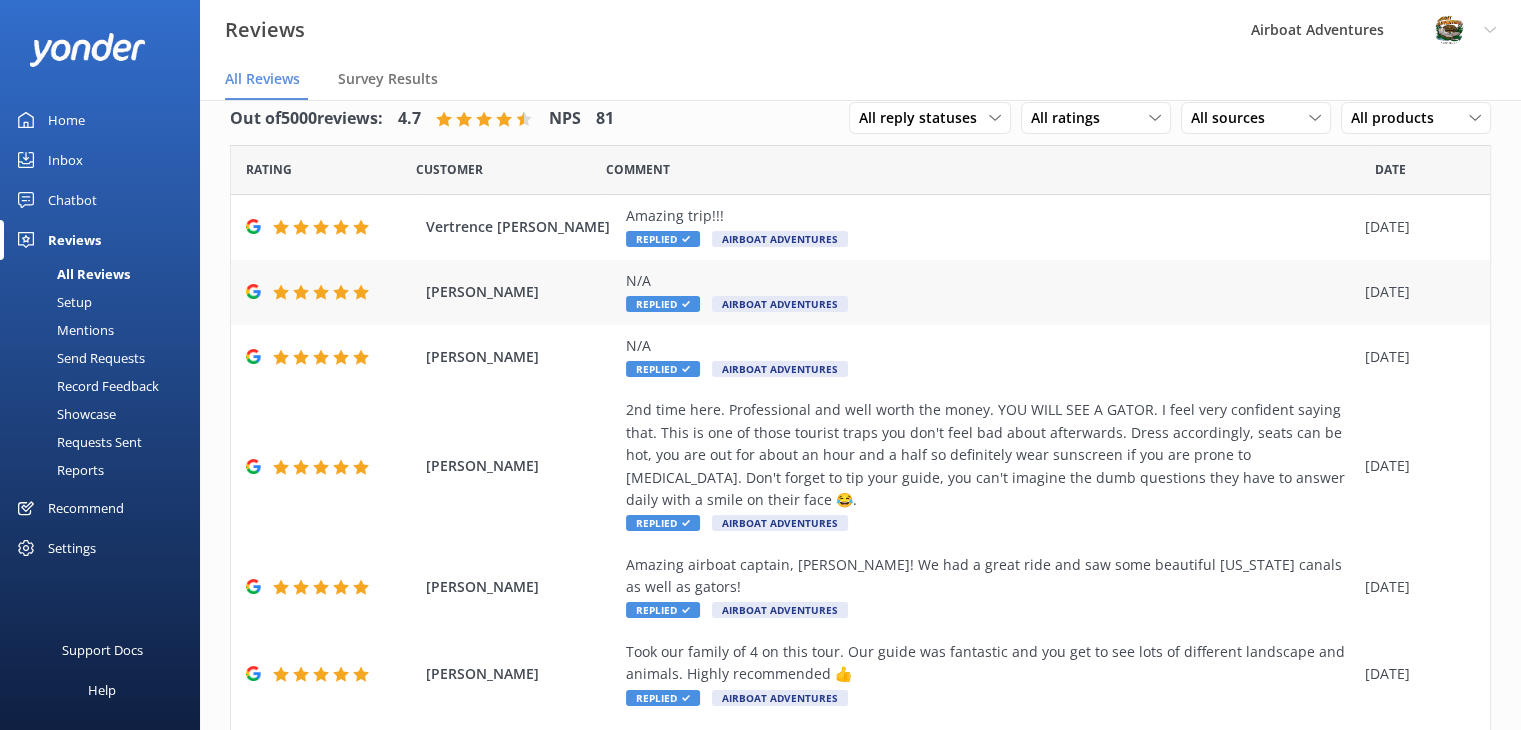 scroll, scrollTop: 0, scrollLeft: 0, axis: both 